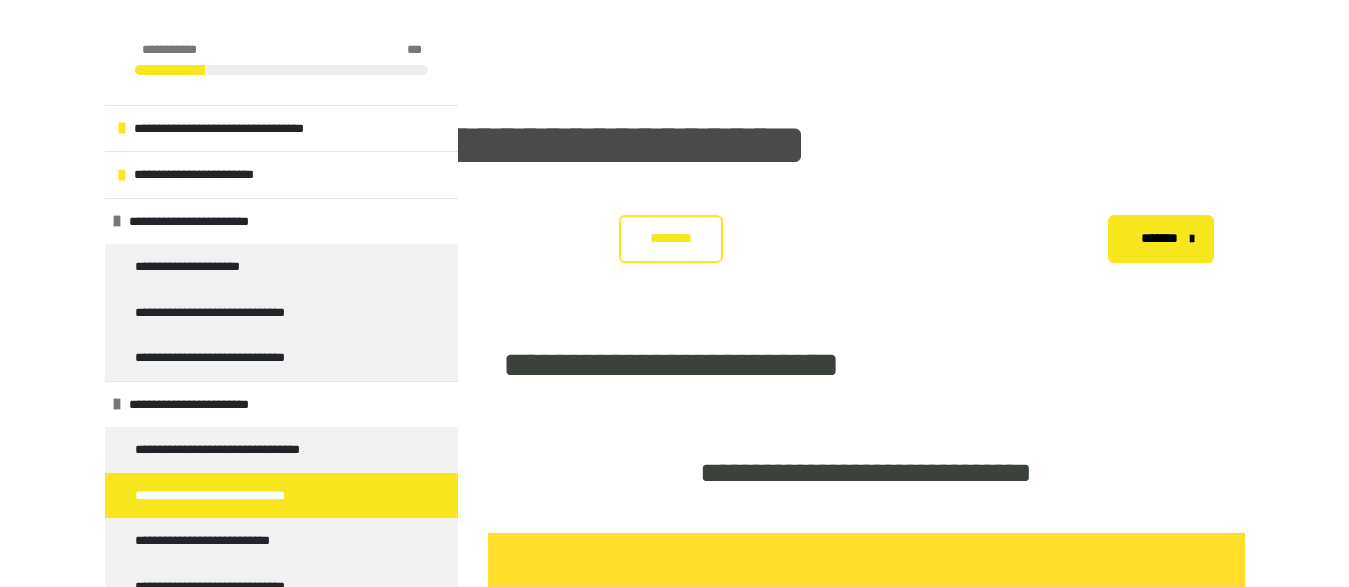 scroll, scrollTop: 2036, scrollLeft: 0, axis: vertical 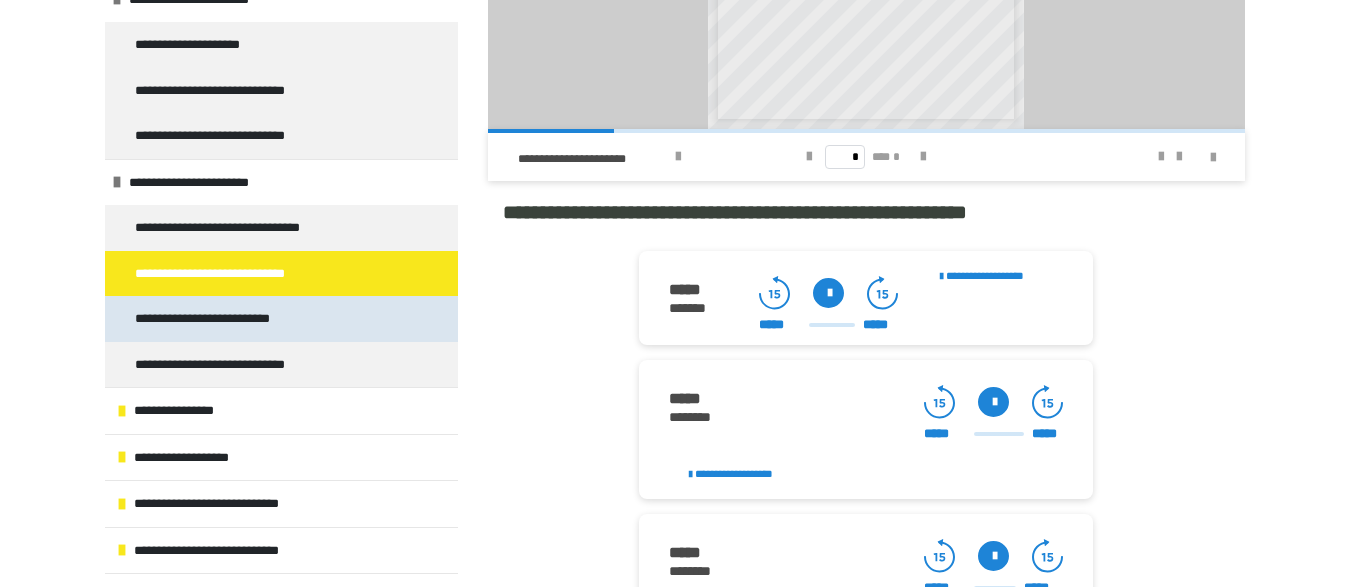 click on "**********" at bounding box center [224, 319] 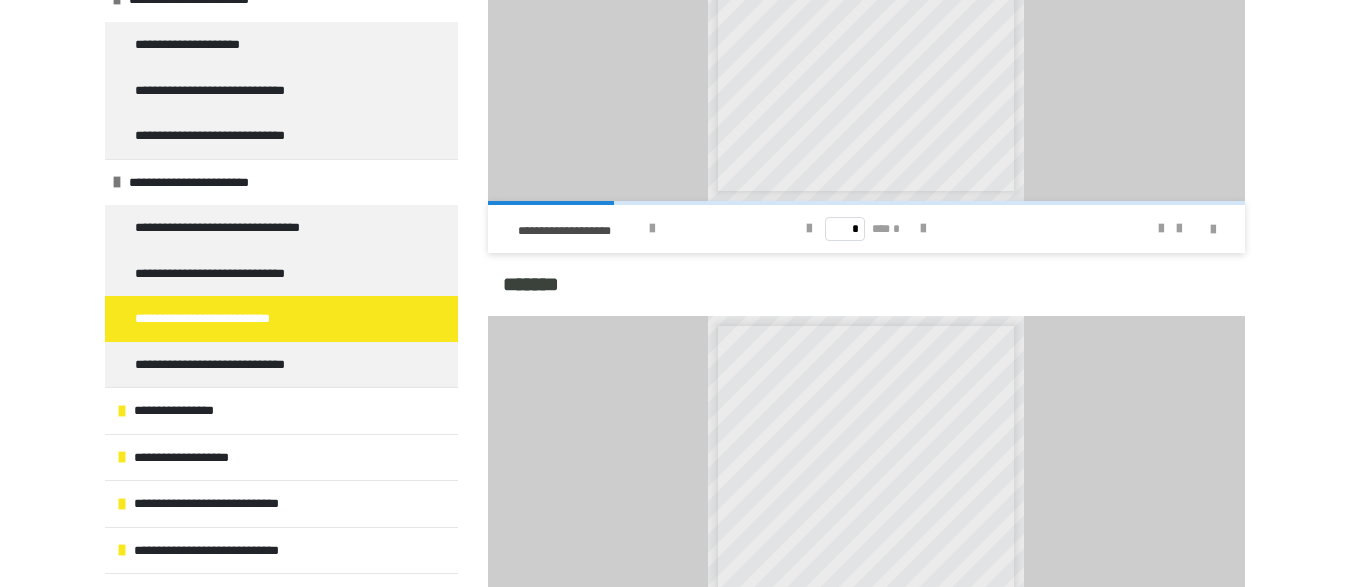scroll, scrollTop: 1400, scrollLeft: 0, axis: vertical 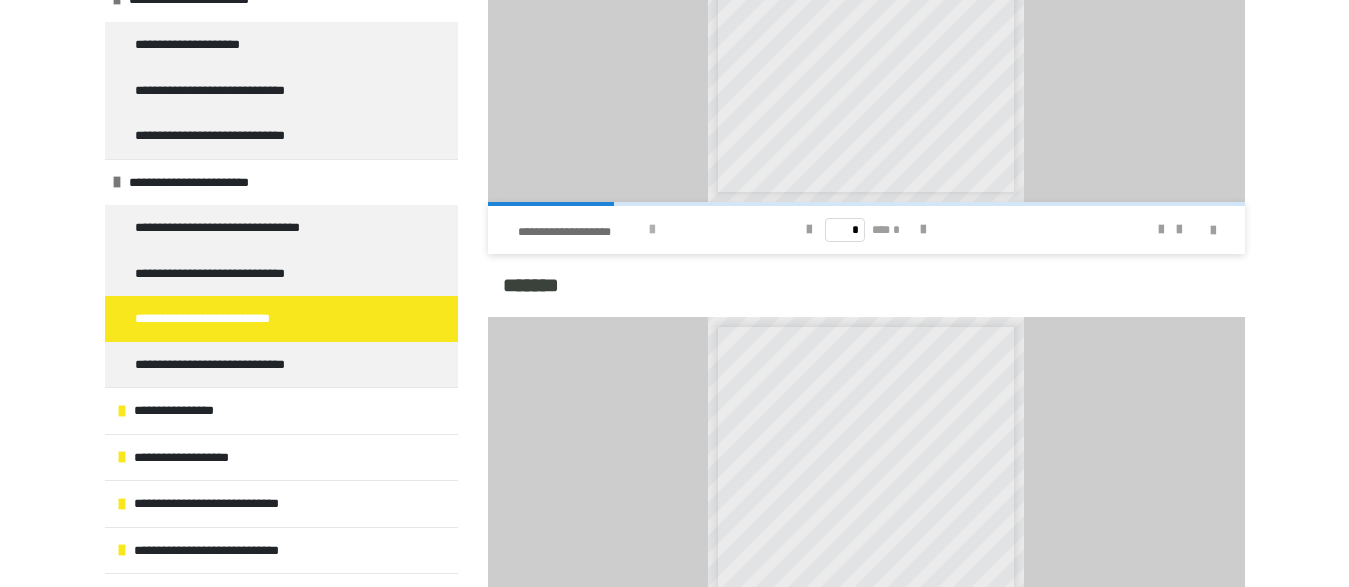 click on "**********" at bounding box center (637, 230) 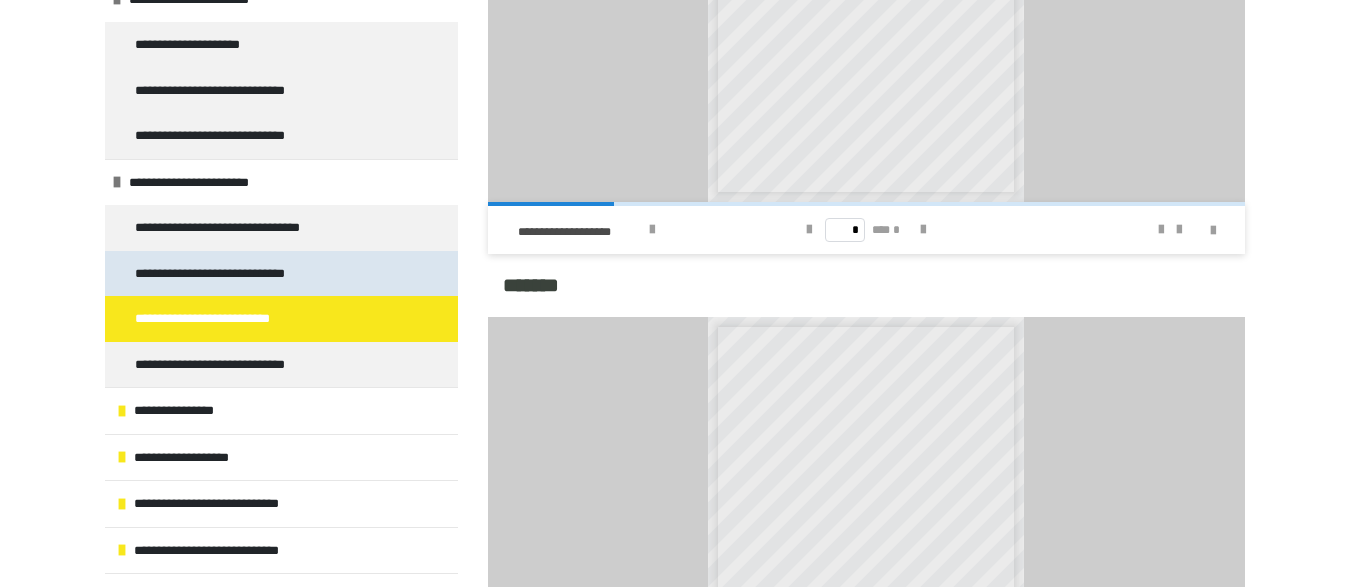 scroll, scrollTop: 0, scrollLeft: 0, axis: both 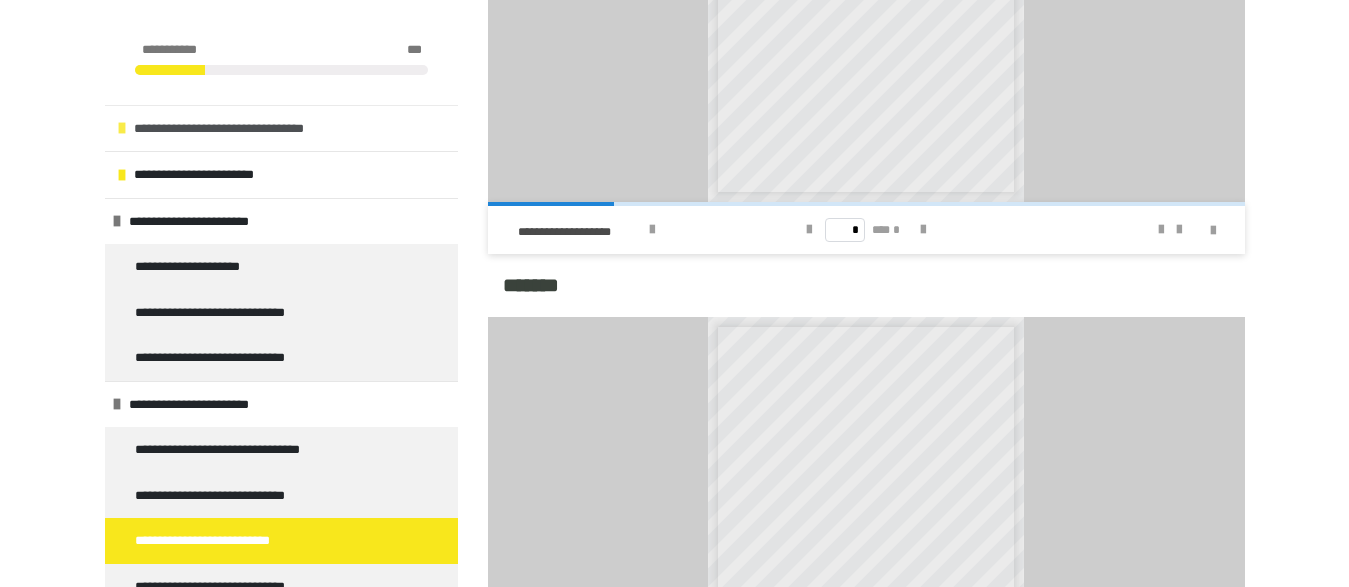 click on "**********" at bounding box center (255, 129) 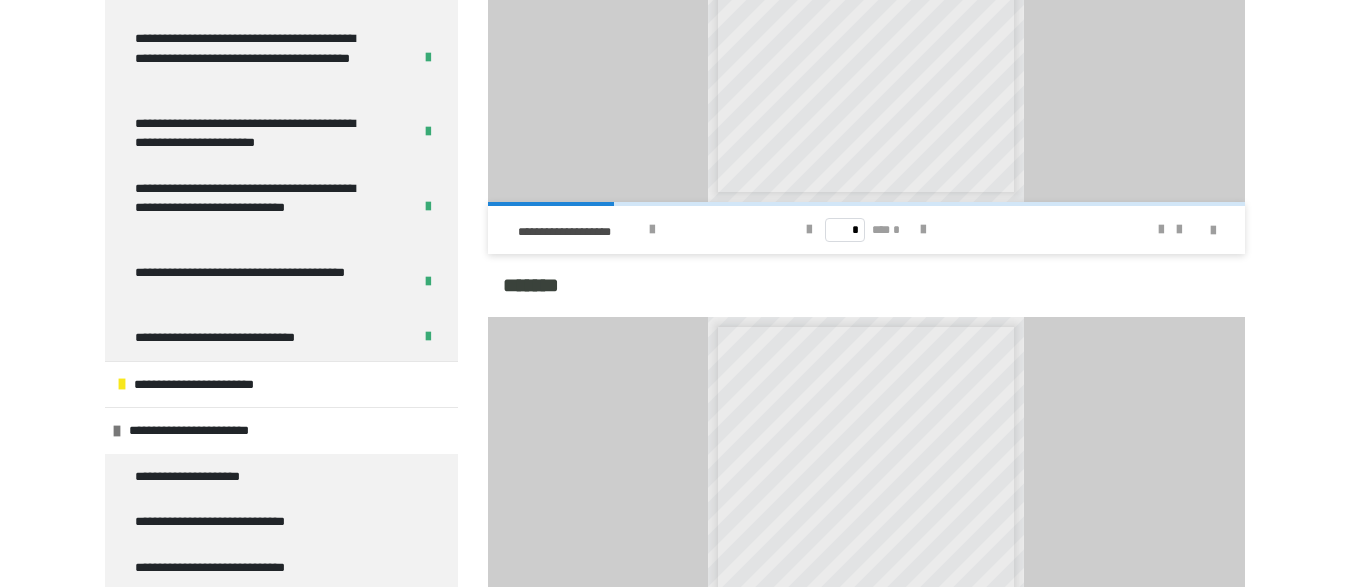 scroll, scrollTop: 359, scrollLeft: 0, axis: vertical 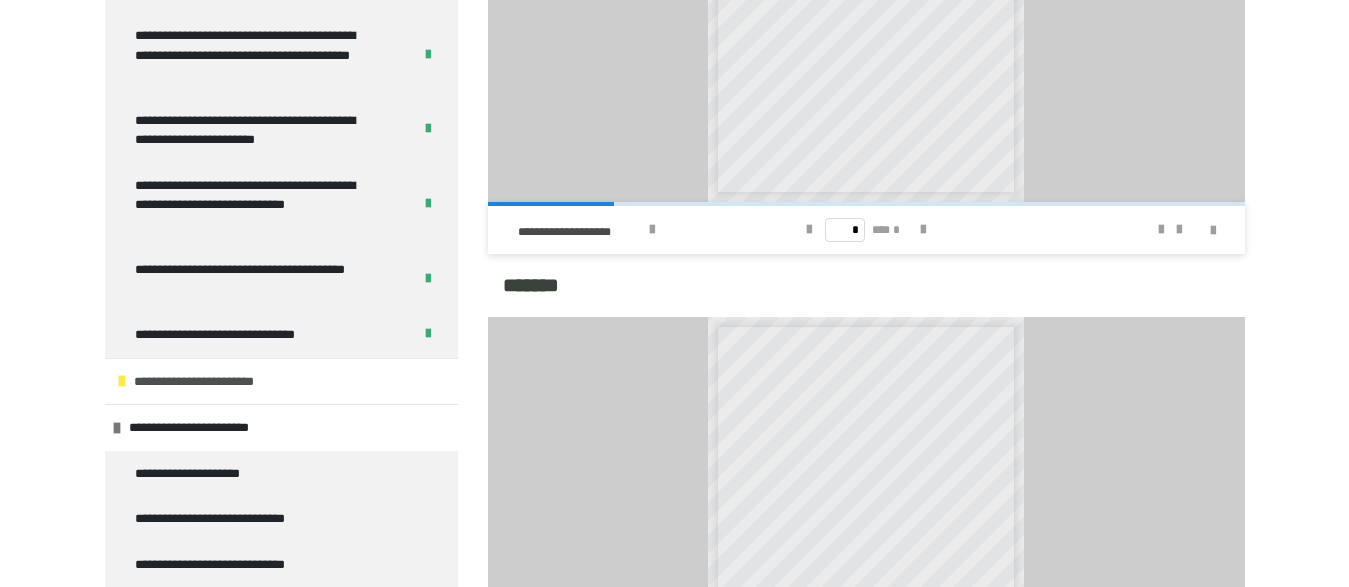 click on "**********" at bounding box center (205, 382) 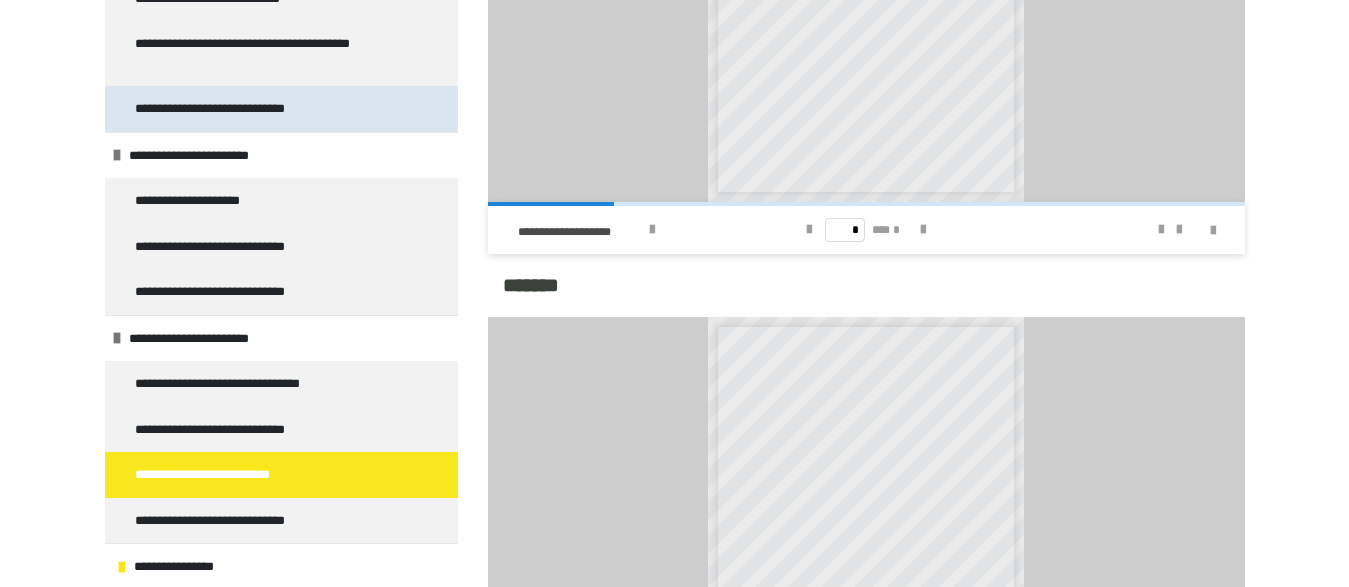 scroll, scrollTop: 1018, scrollLeft: 0, axis: vertical 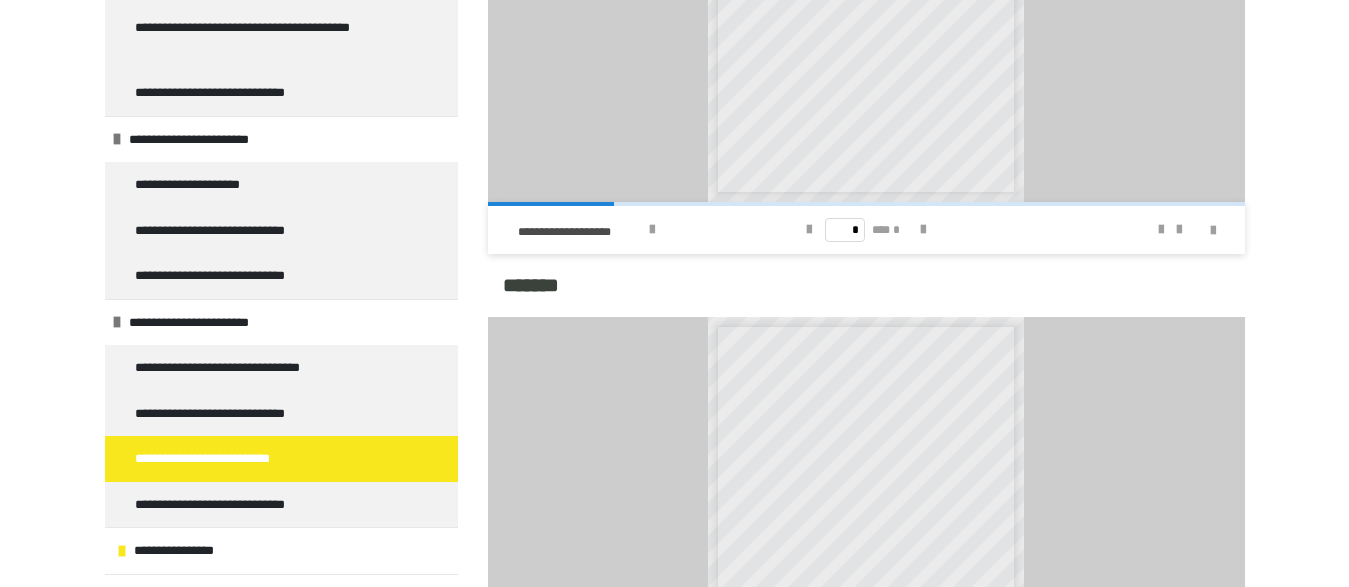 click on "**********" at bounding box center (224, 459) 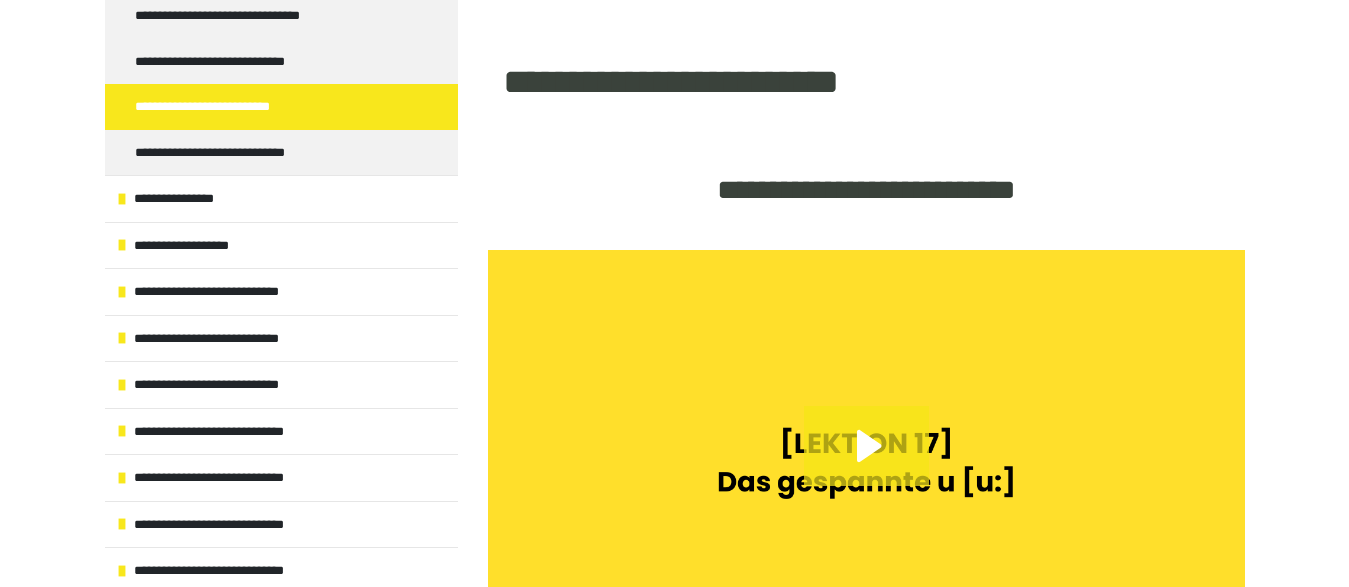scroll, scrollTop: 1465, scrollLeft: 0, axis: vertical 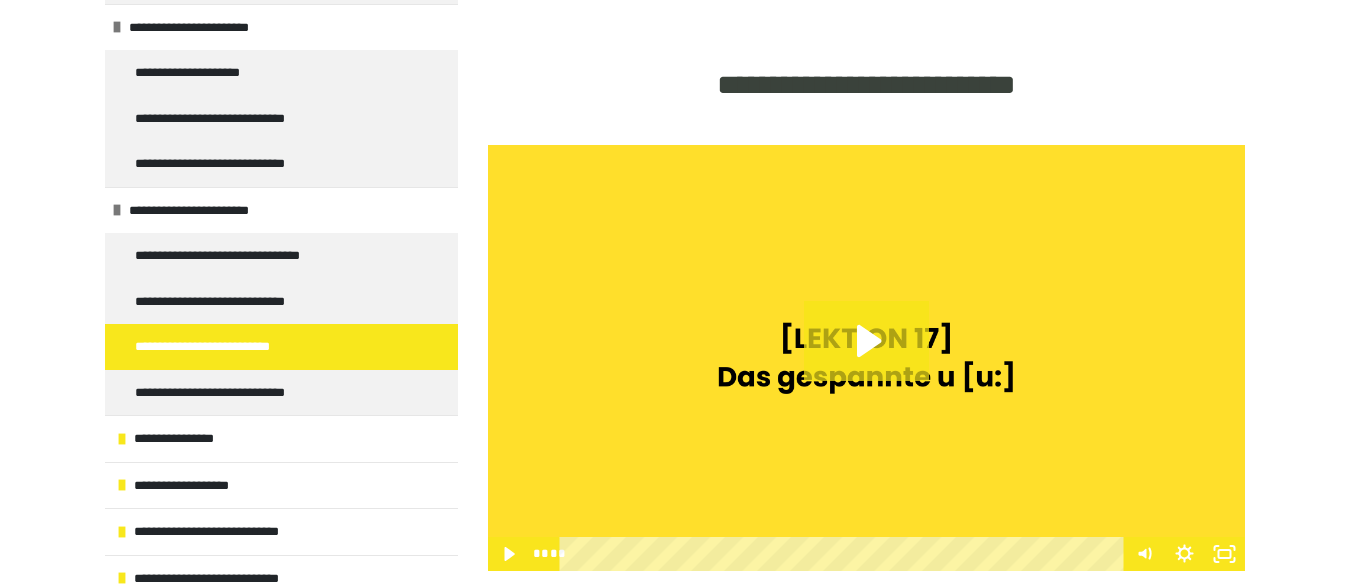 click on "**********" at bounding box center [224, 347] 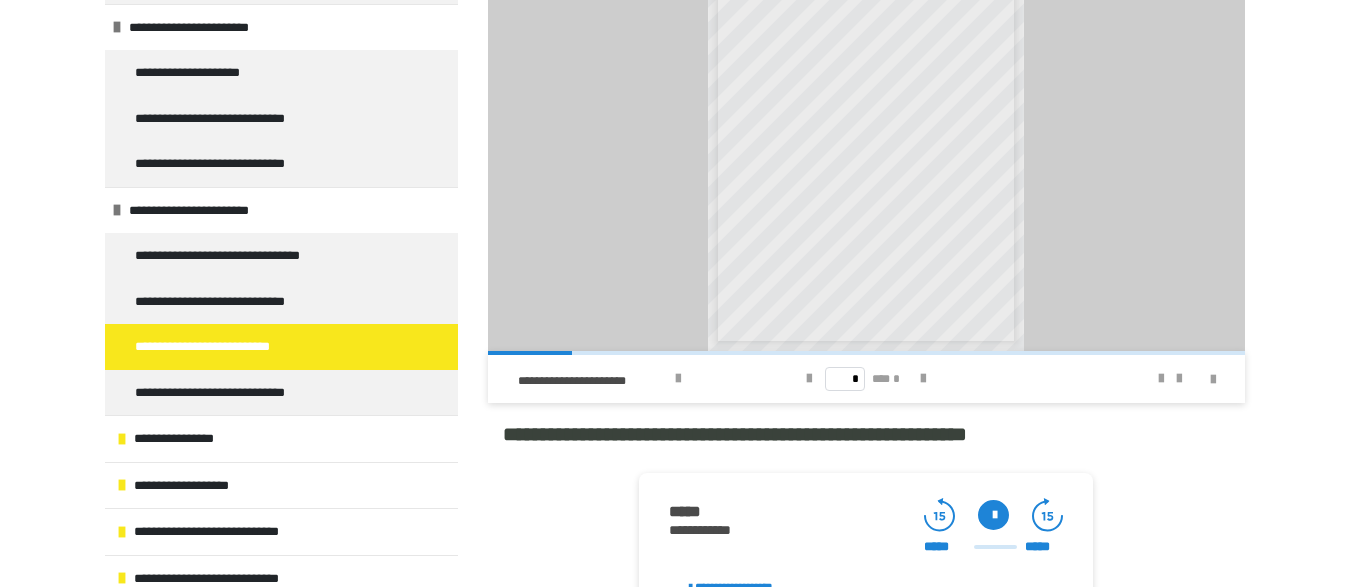 scroll, scrollTop: 1816, scrollLeft: 0, axis: vertical 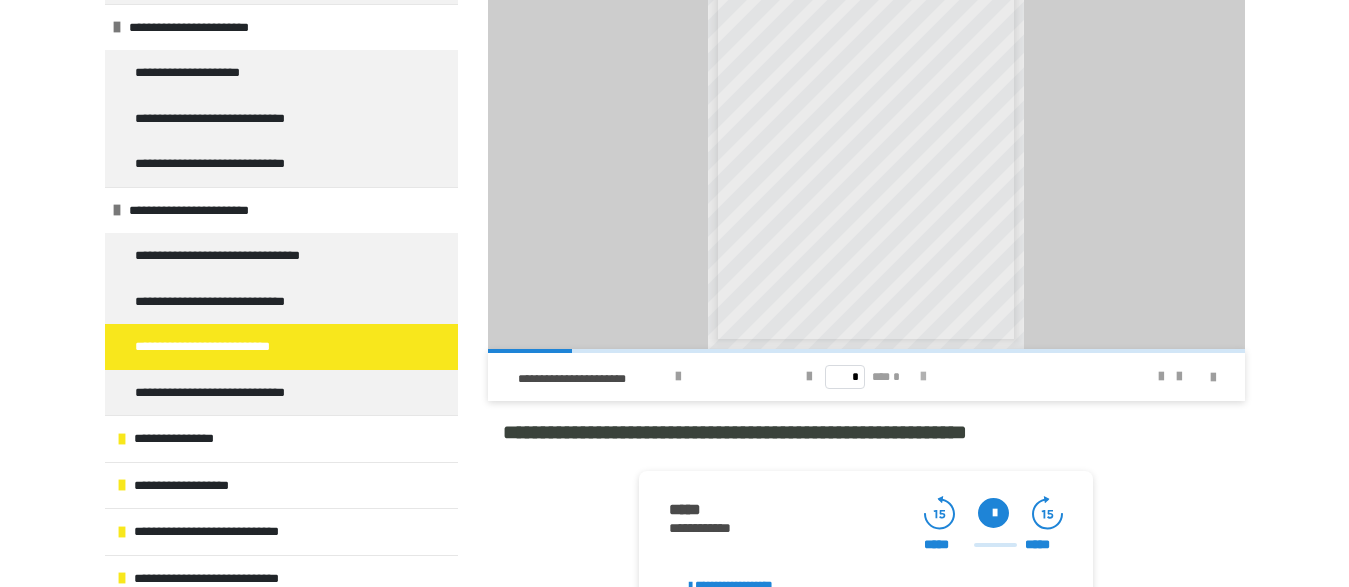 click at bounding box center [923, 377] 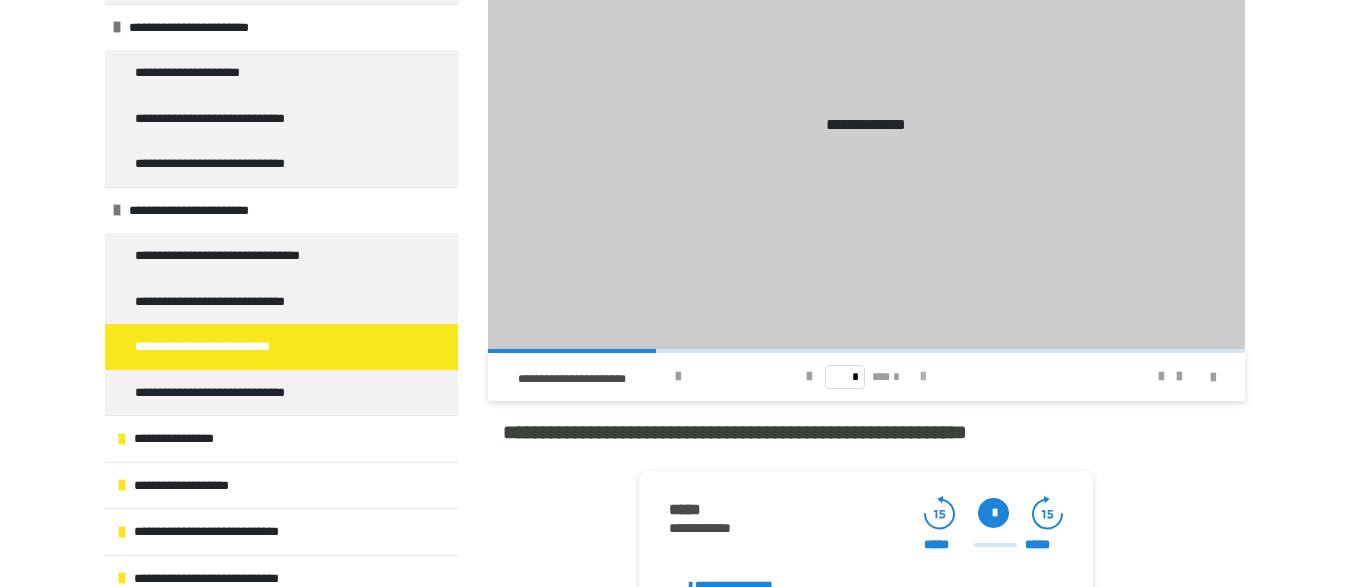 type on "*" 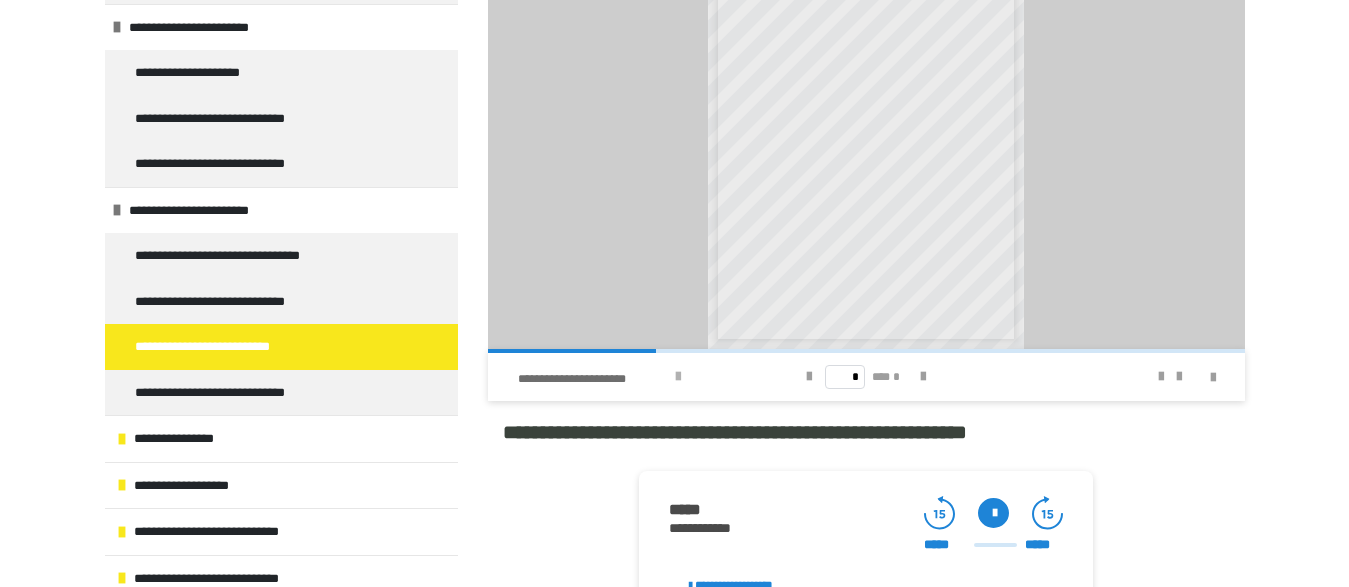 click at bounding box center (678, 377) 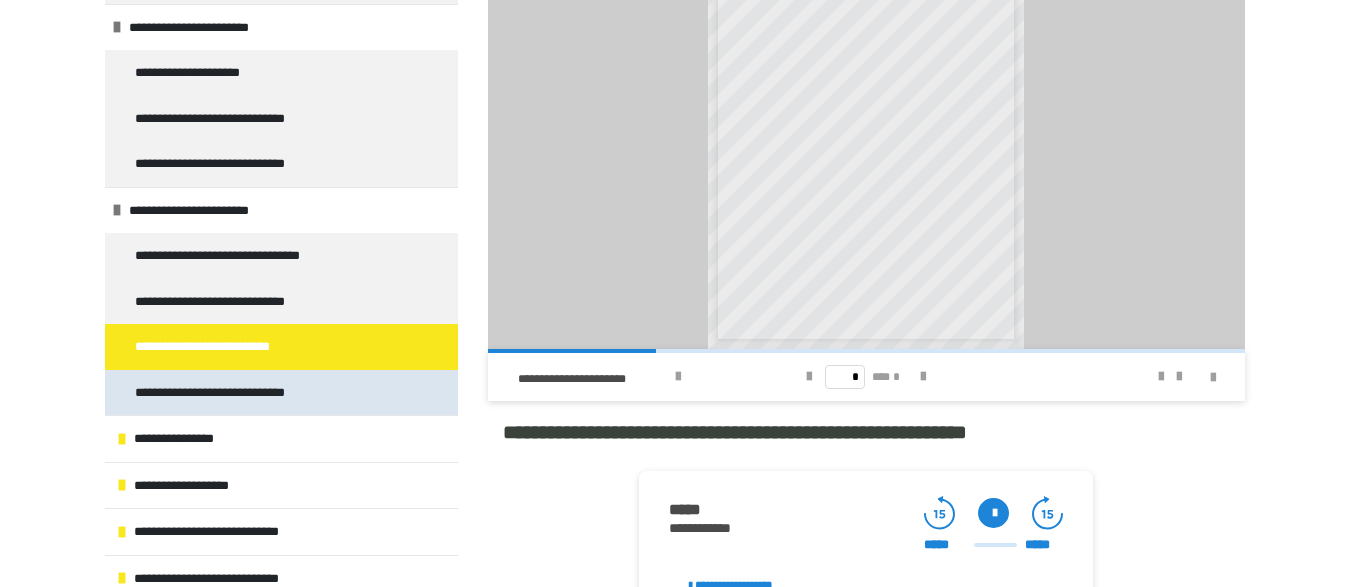 click on "**********" at bounding box center (230, 393) 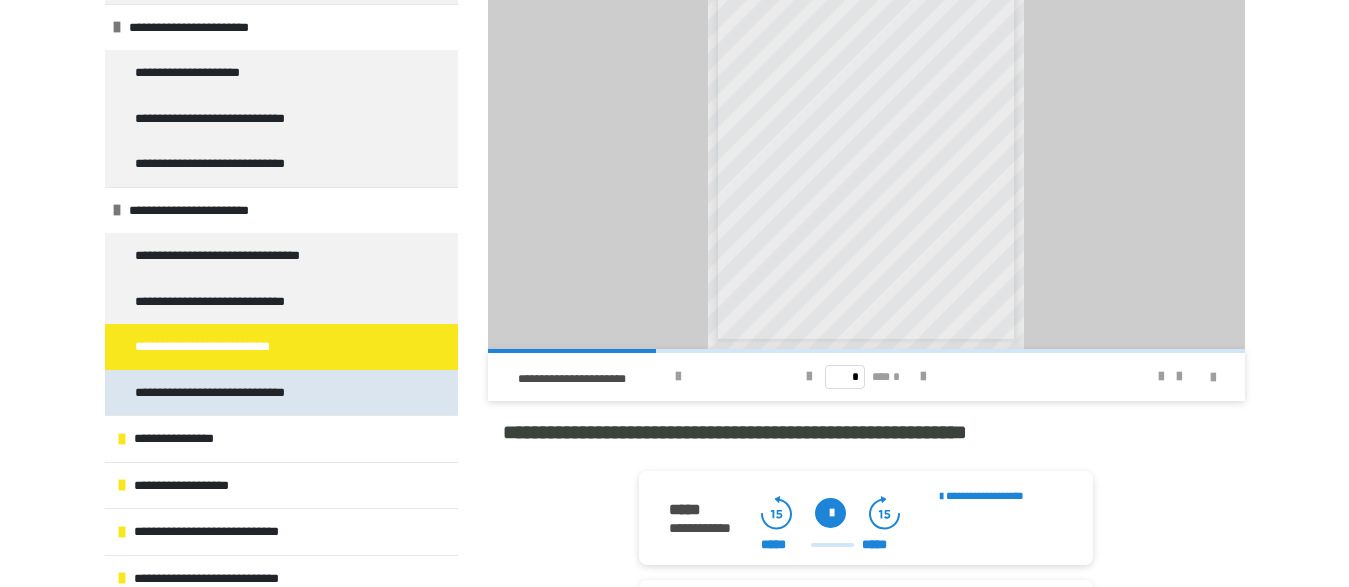 scroll, scrollTop: 283, scrollLeft: 0, axis: vertical 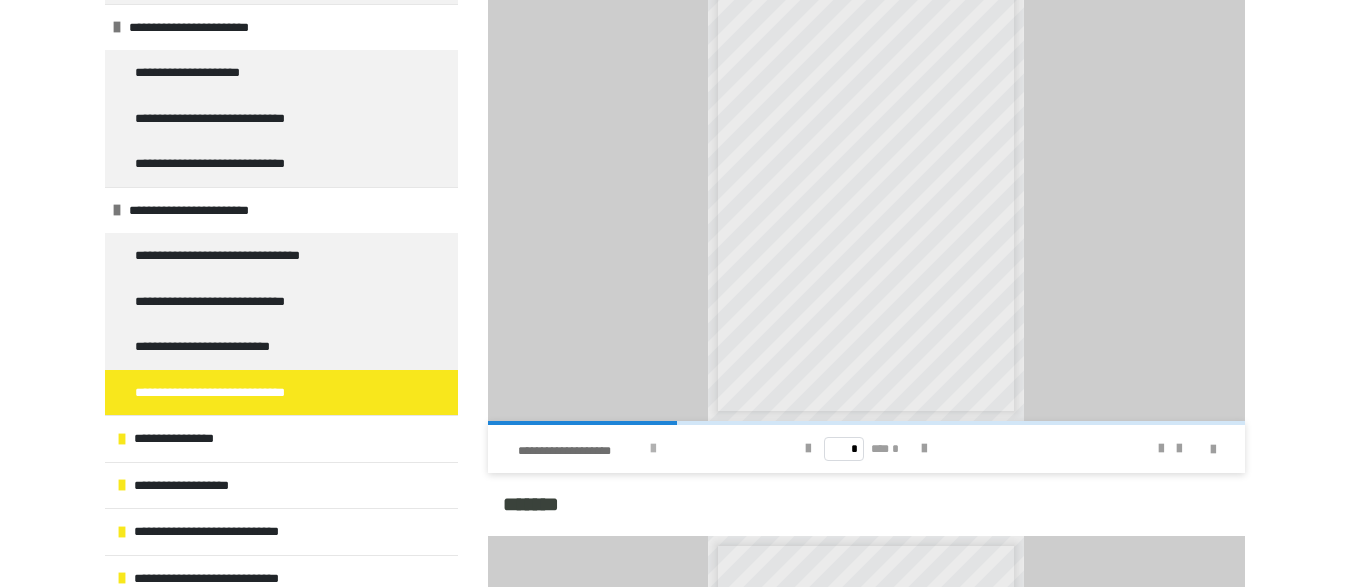 click at bounding box center [653, 449] 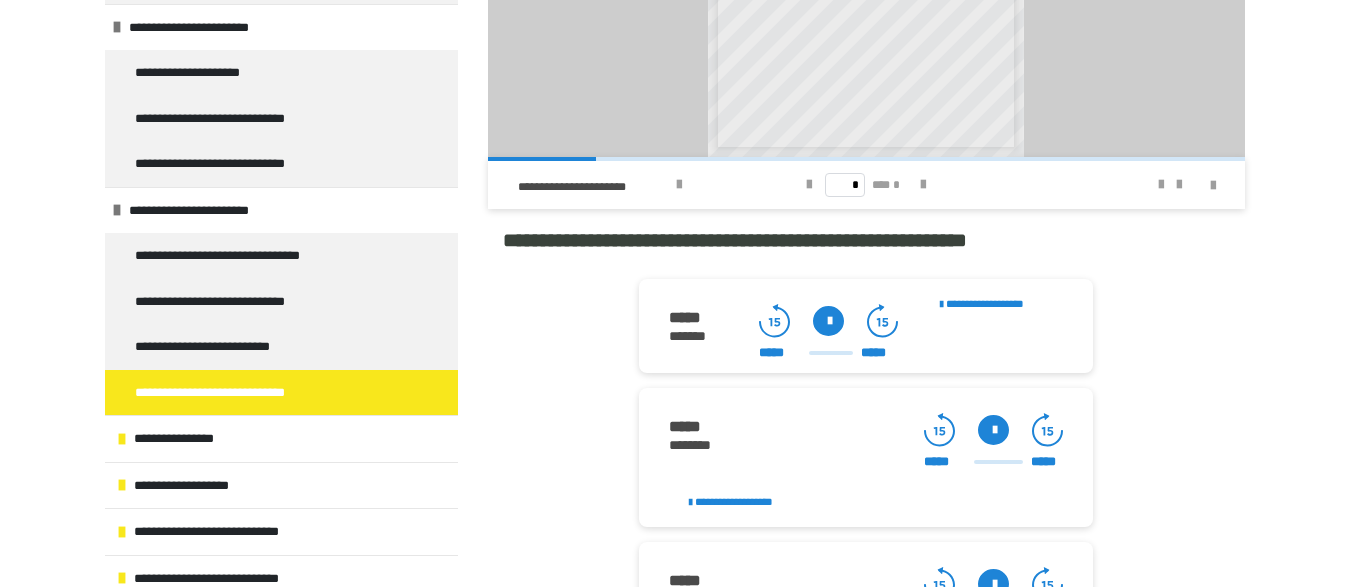 scroll, scrollTop: 2002, scrollLeft: 0, axis: vertical 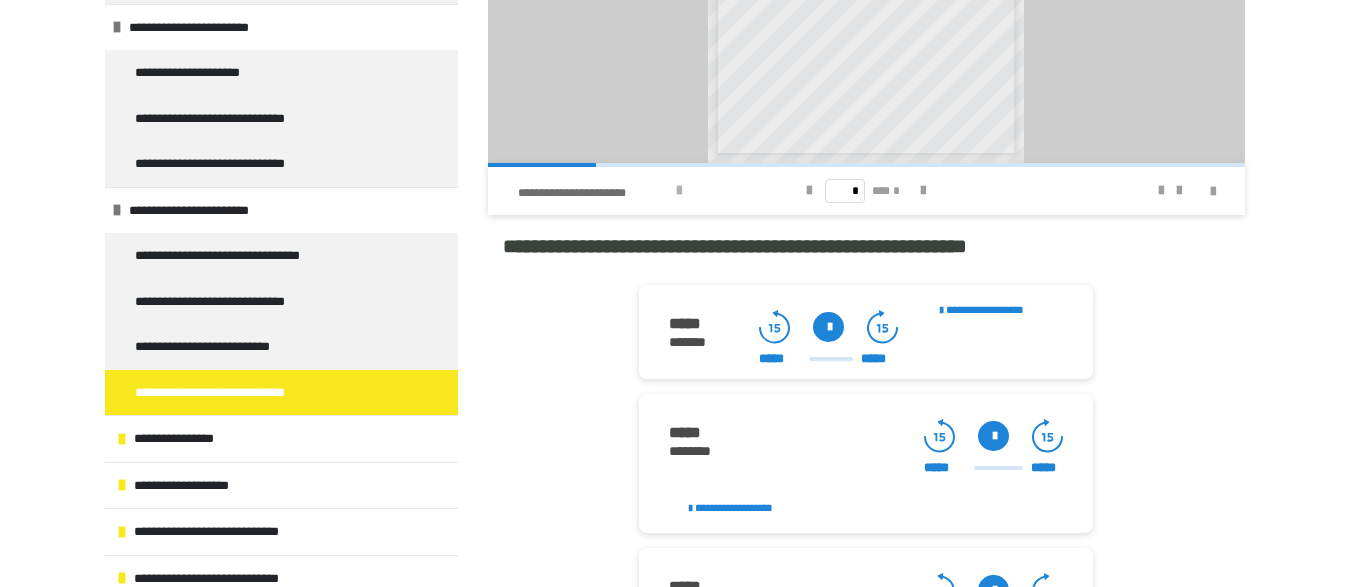 click at bounding box center [679, 191] 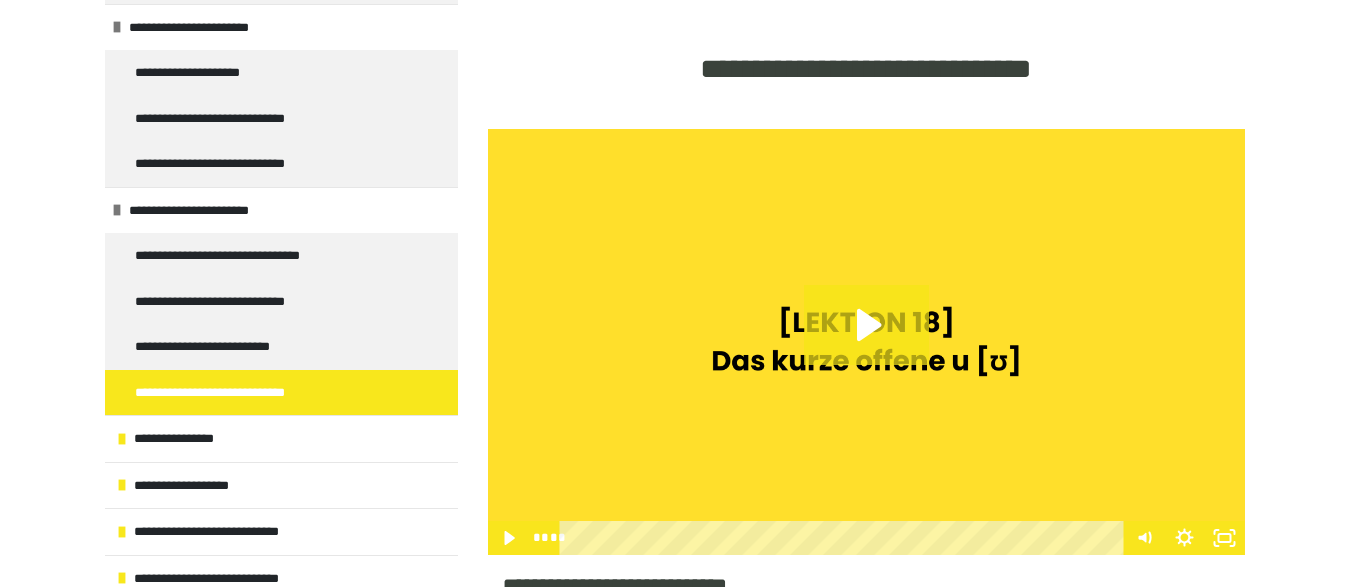 scroll, scrollTop: 406, scrollLeft: 0, axis: vertical 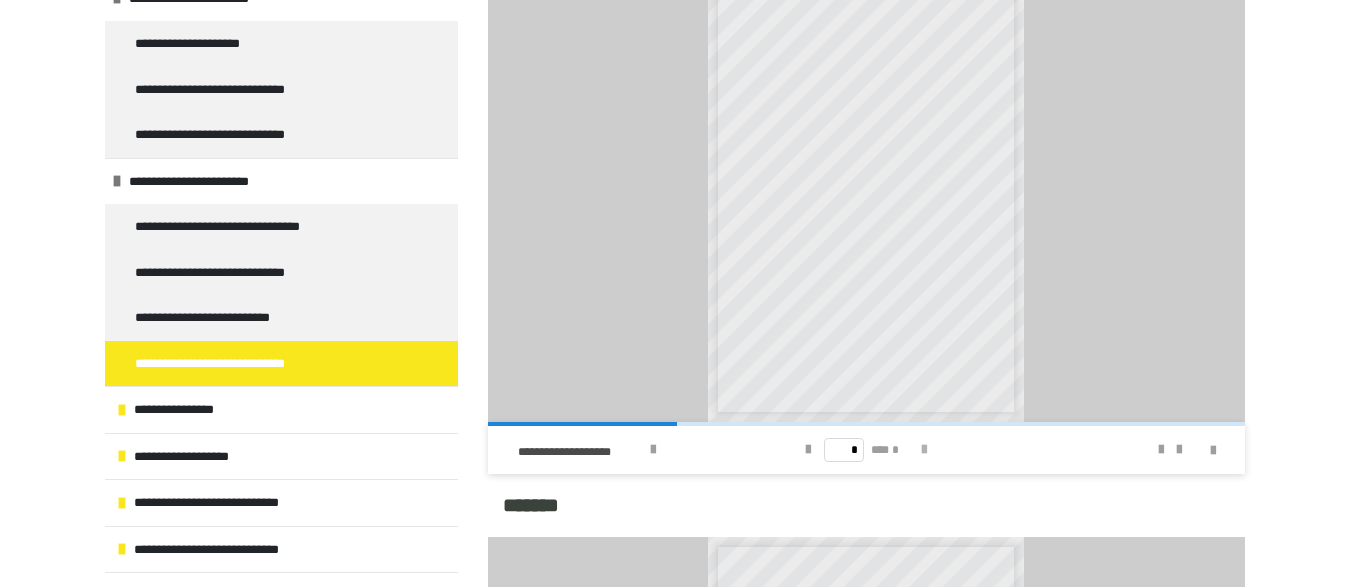 click at bounding box center (924, 450) 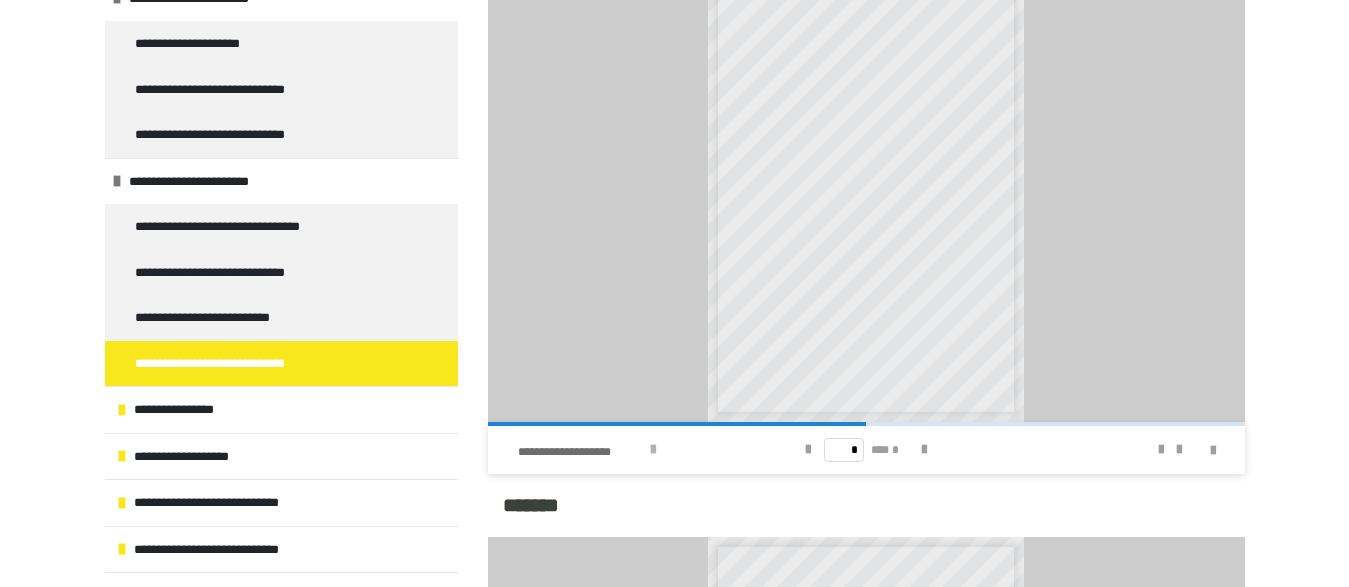 click at bounding box center (653, 450) 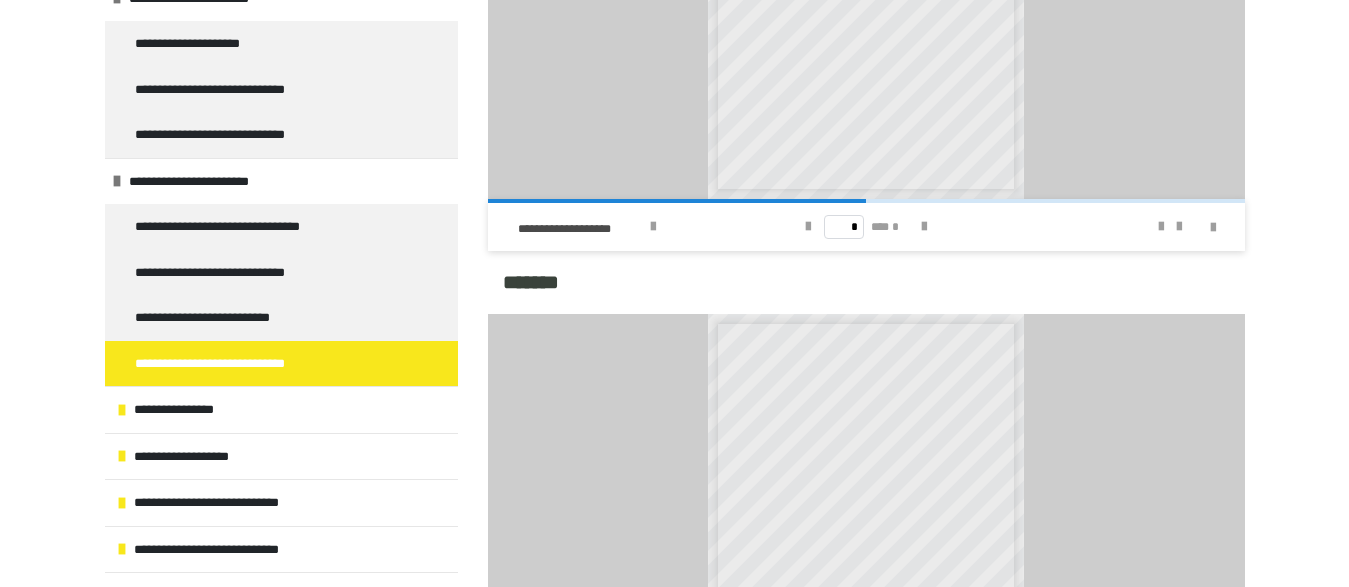 scroll, scrollTop: 1402, scrollLeft: 0, axis: vertical 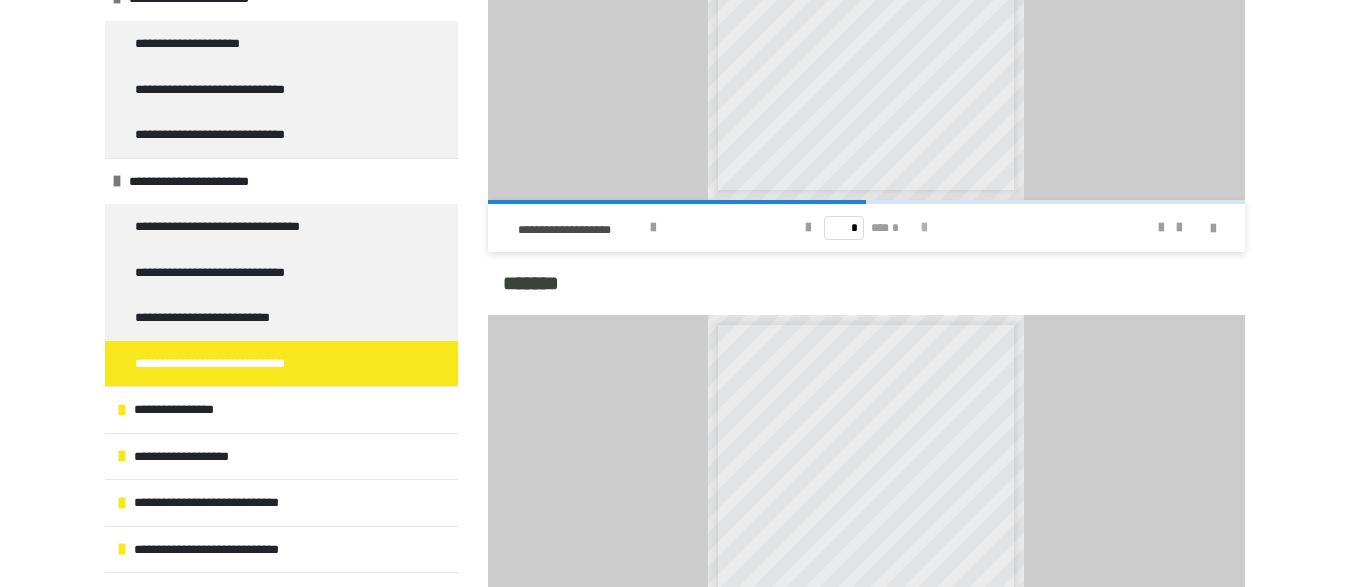 click at bounding box center [924, 228] 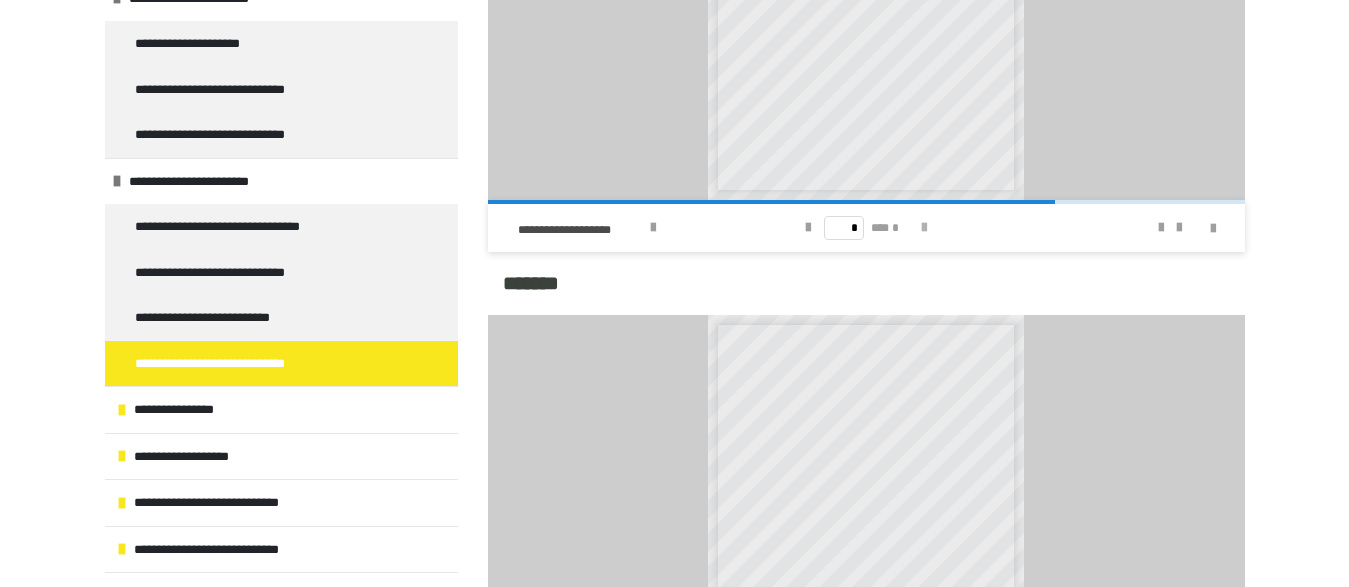 click at bounding box center [924, 228] 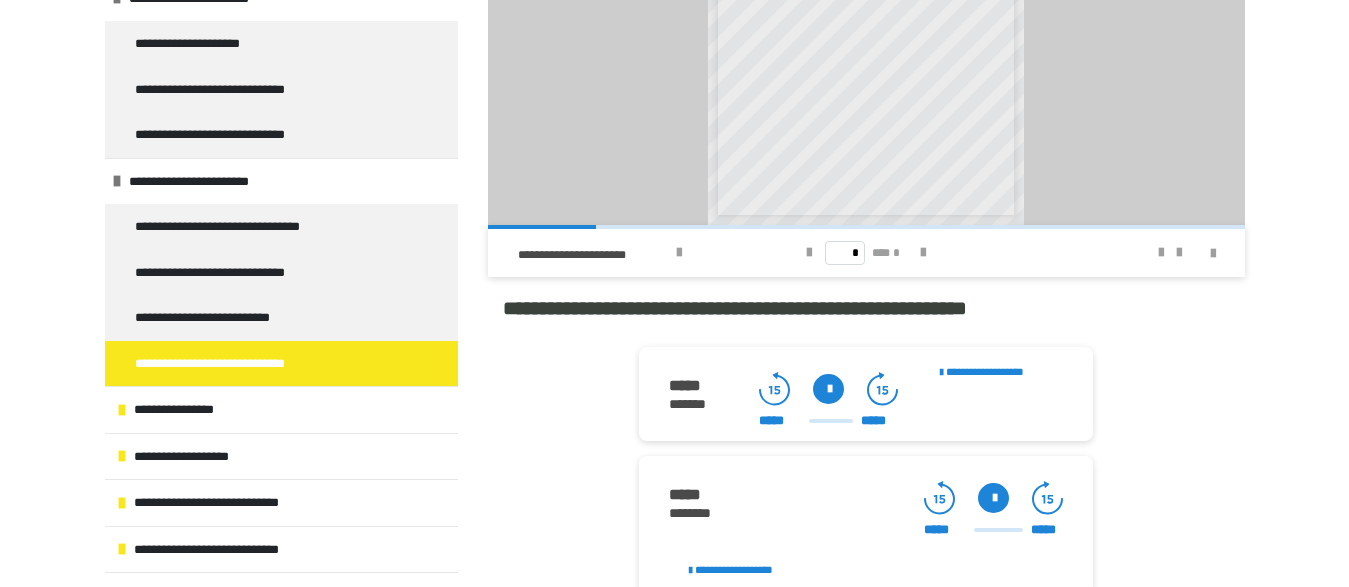 scroll, scrollTop: 1941, scrollLeft: 0, axis: vertical 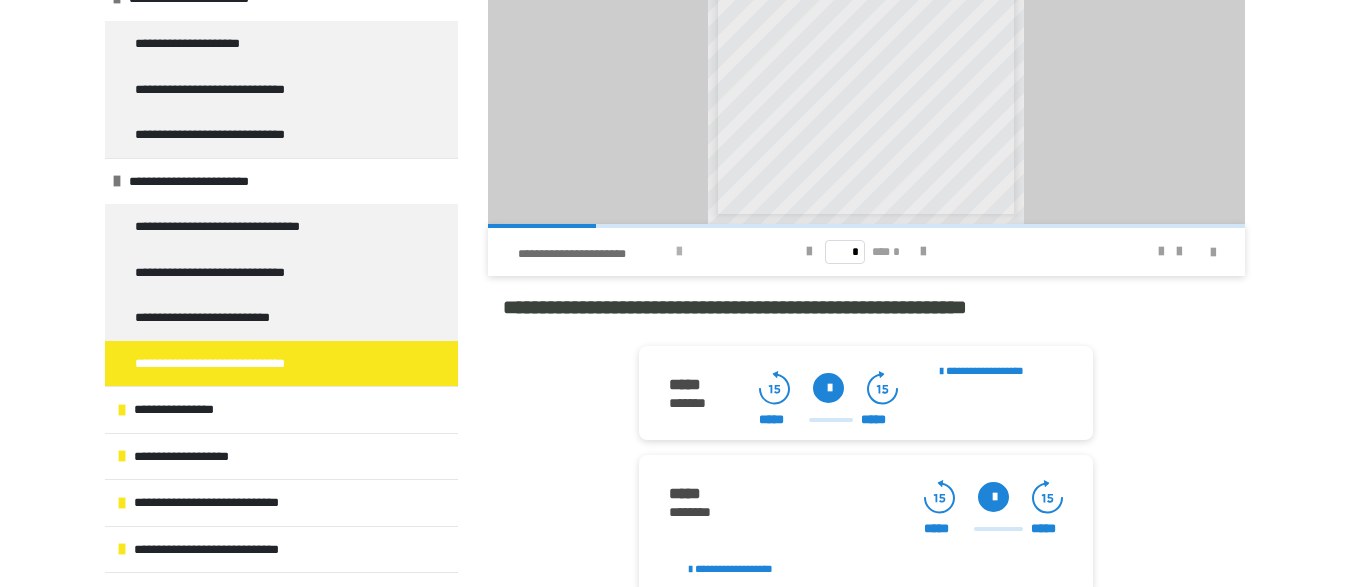 click at bounding box center (679, 252) 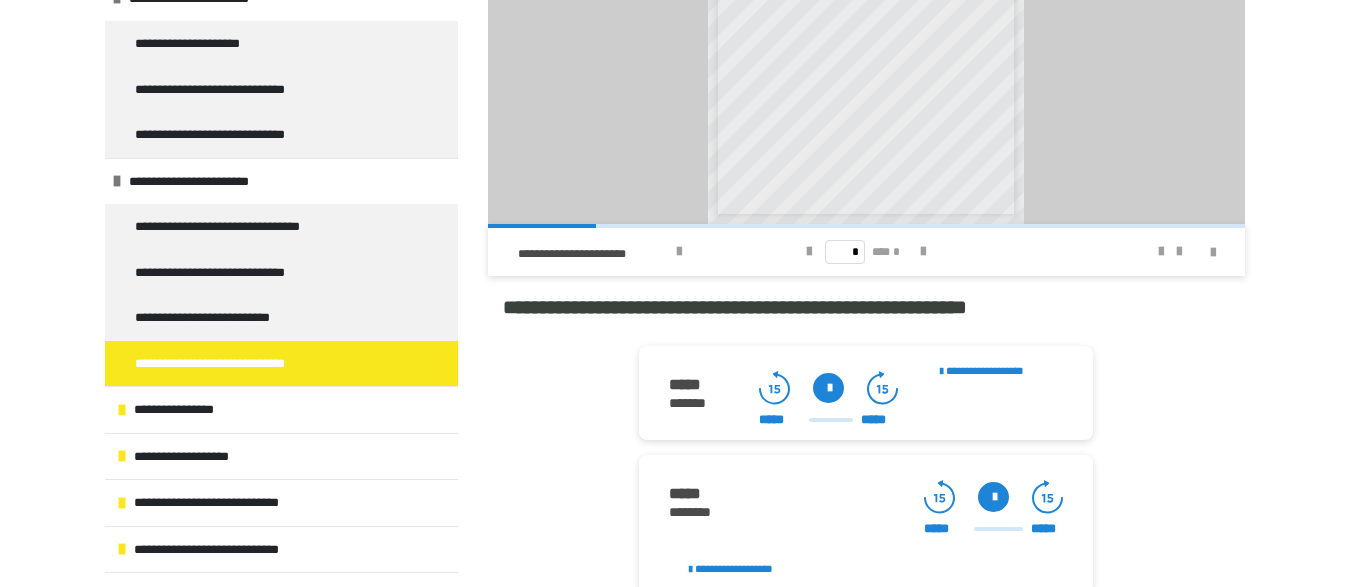 drag, startPoint x: 534, startPoint y: 153, endPoint x: 590, endPoint y: 254, distance: 115.48593 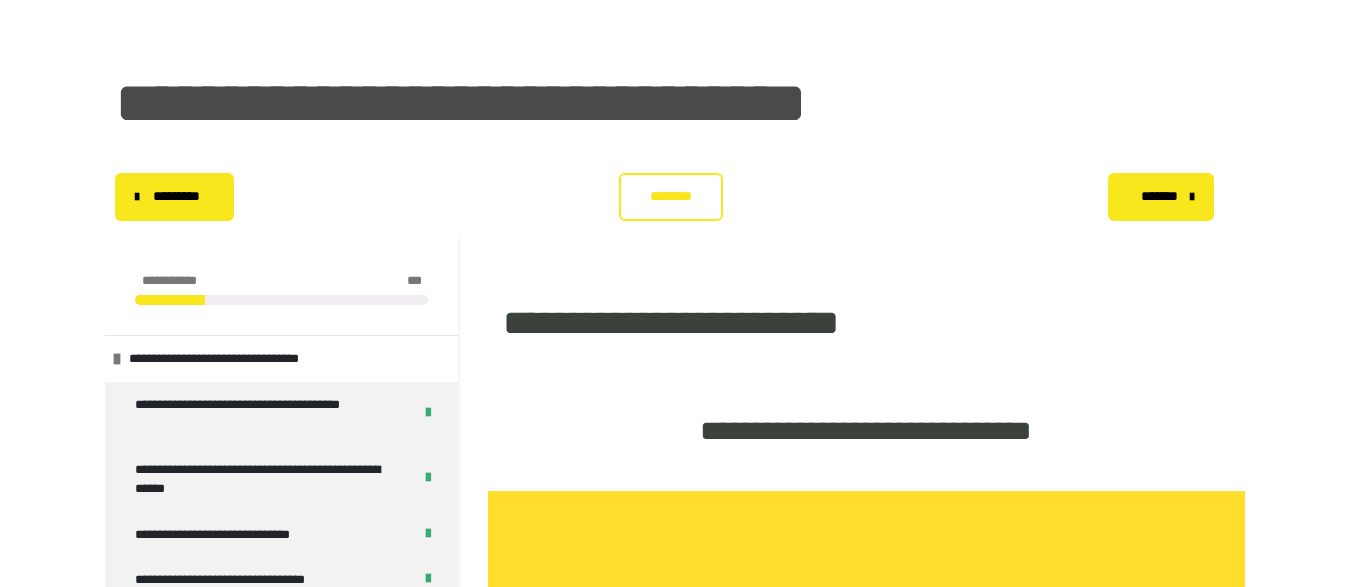 scroll, scrollTop: 0, scrollLeft: 0, axis: both 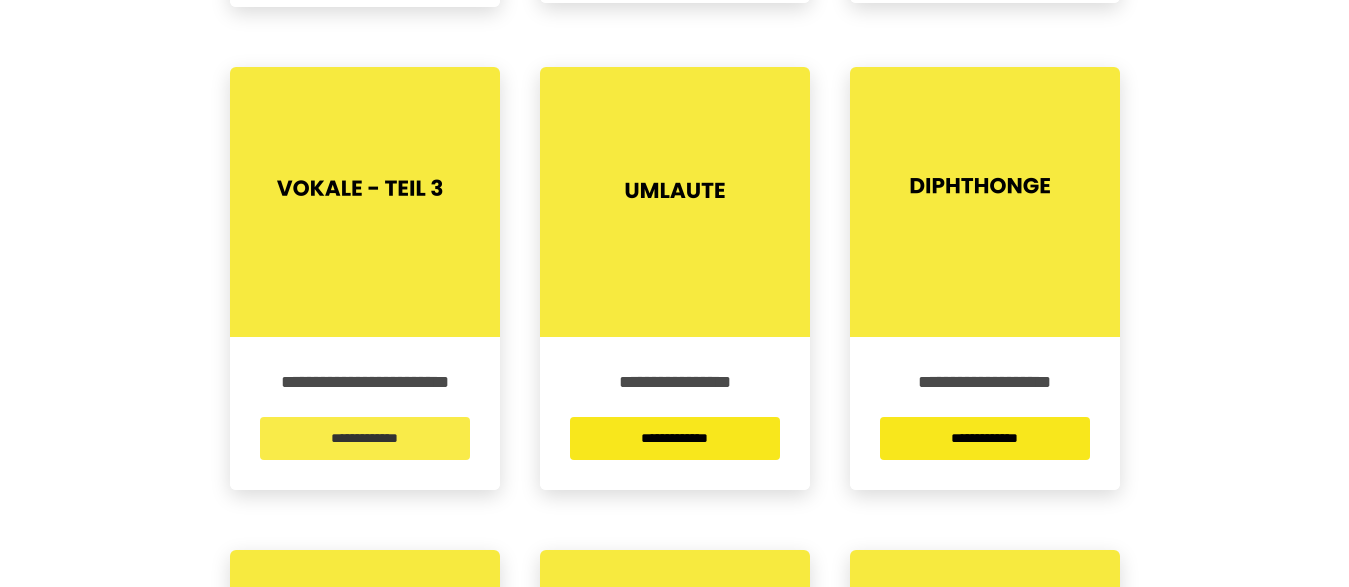 click on "**********" at bounding box center [365, 438] 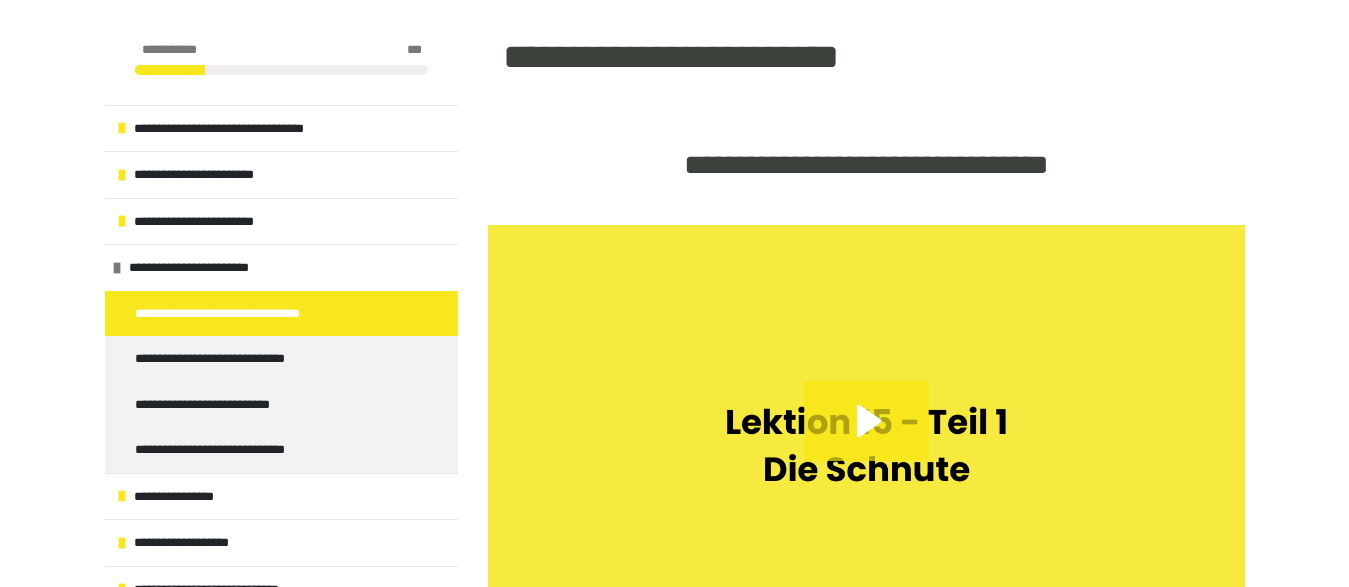 scroll, scrollTop: 312, scrollLeft: 0, axis: vertical 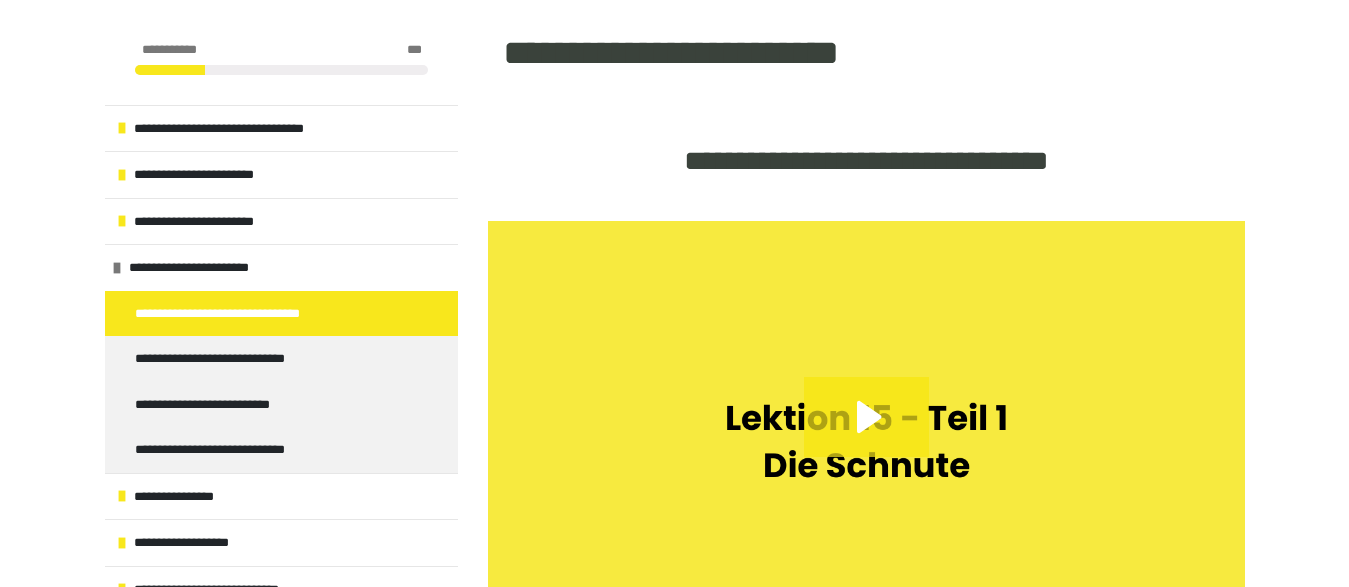 click on "**********" at bounding box center (281, 405) 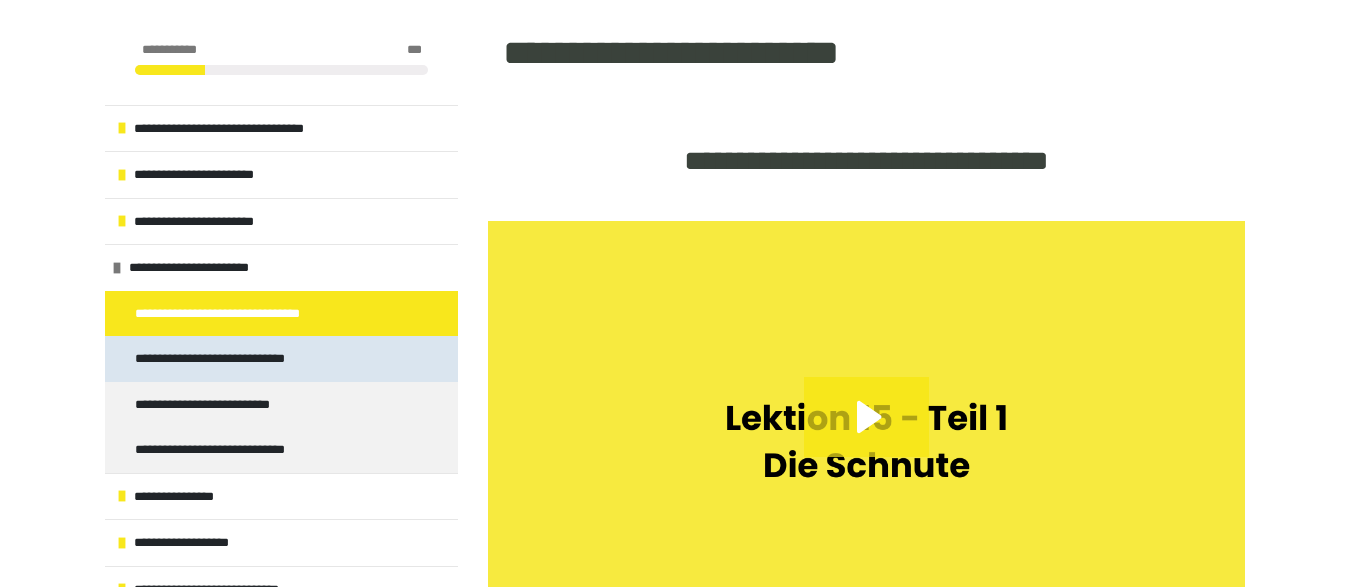 scroll, scrollTop: 283, scrollLeft: 0, axis: vertical 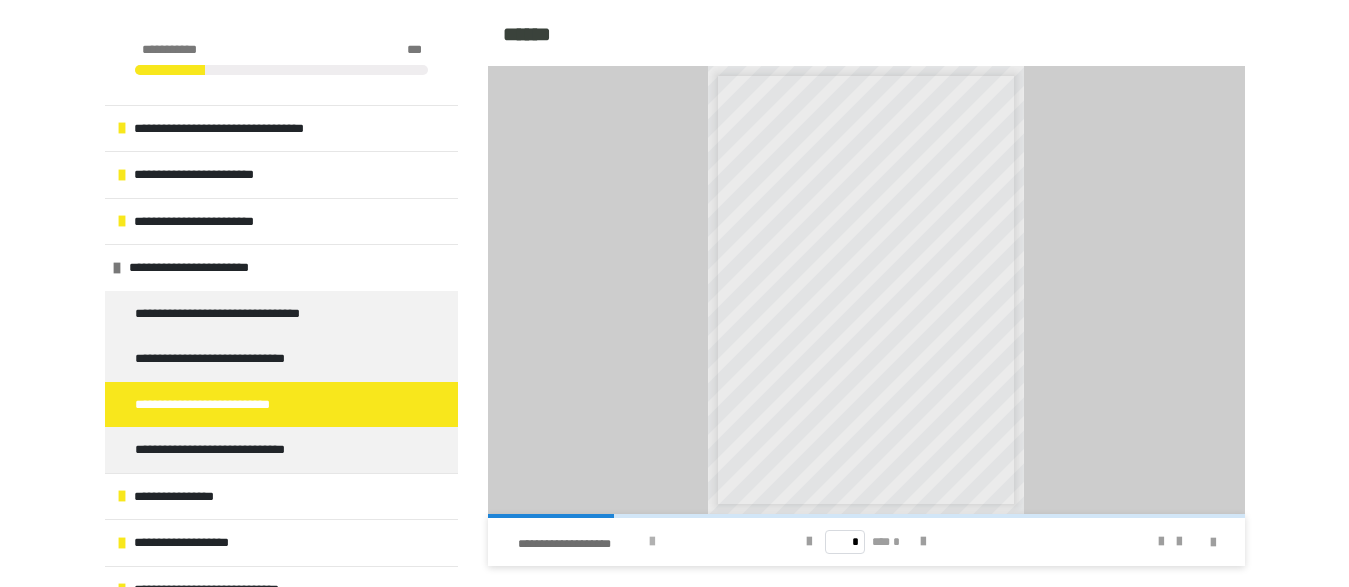 click on "**********" at bounding box center [637, 542] 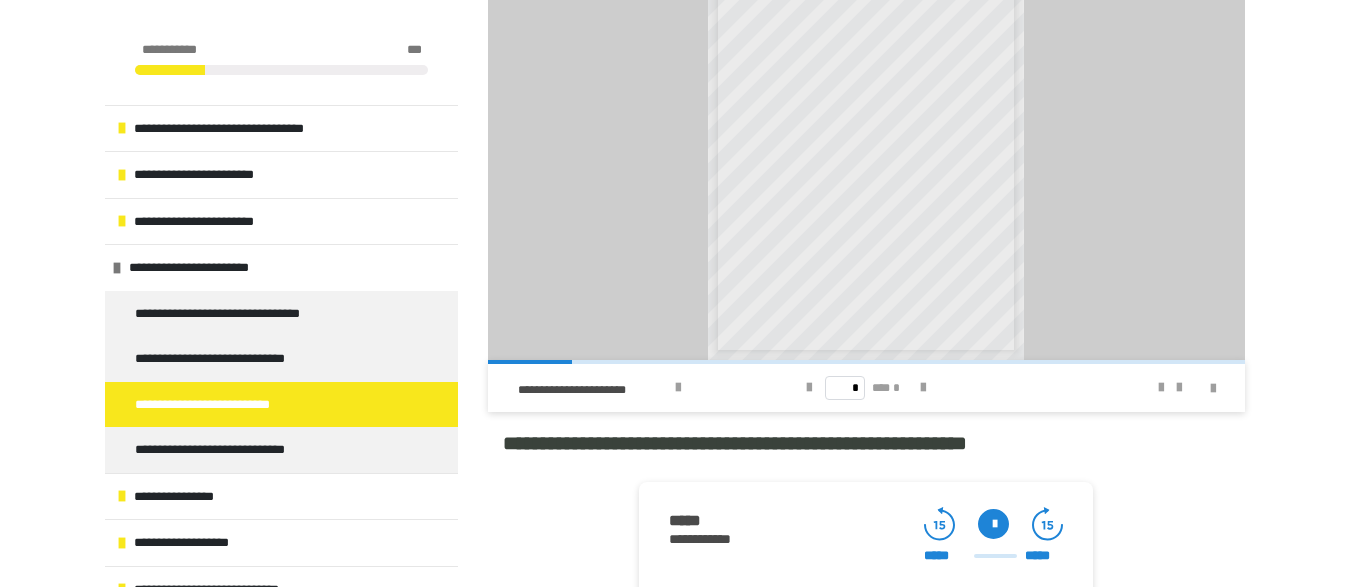 scroll, scrollTop: 1818, scrollLeft: 0, axis: vertical 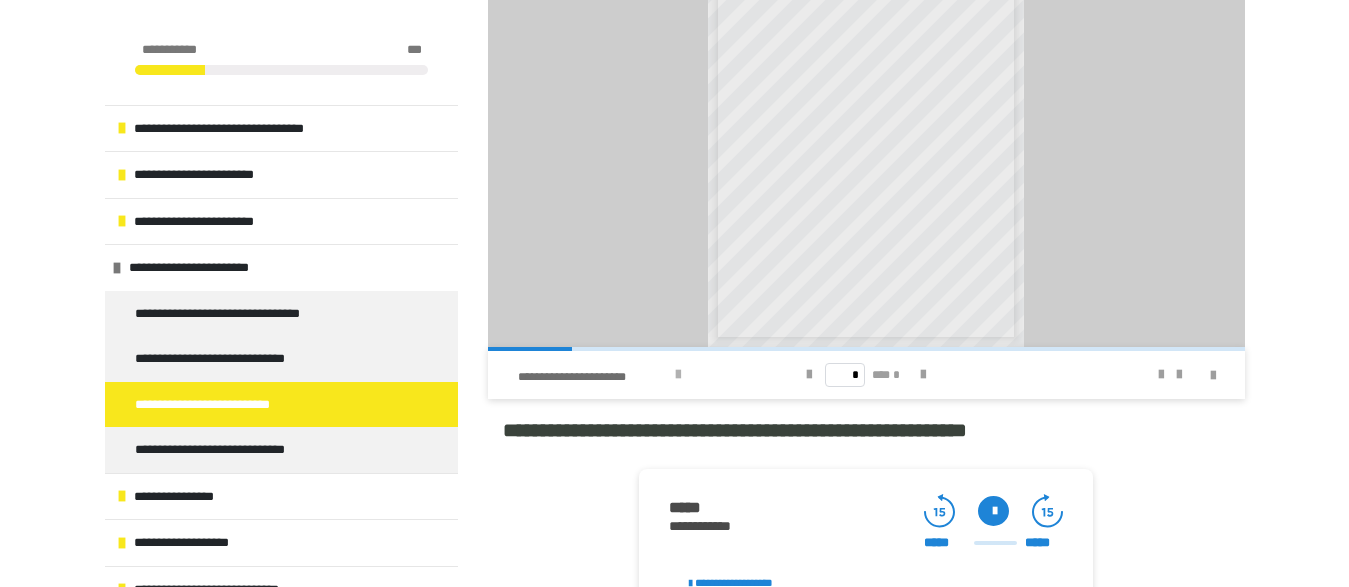 click on "**********" at bounding box center (637, 375) 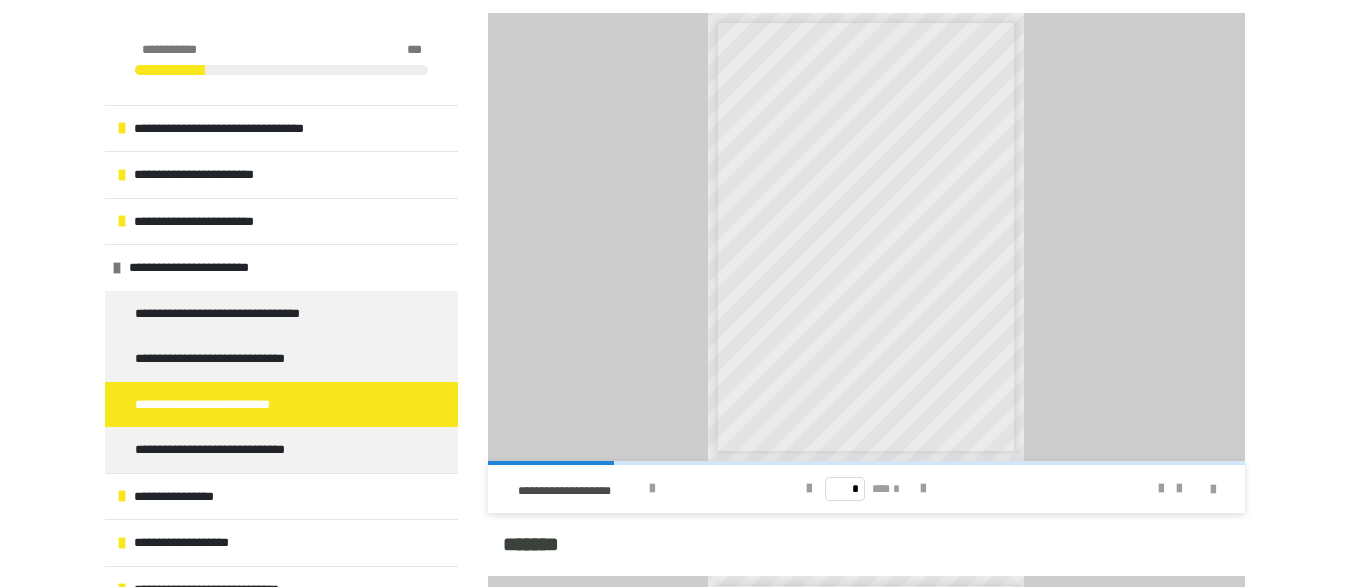 scroll, scrollTop: 1148, scrollLeft: 0, axis: vertical 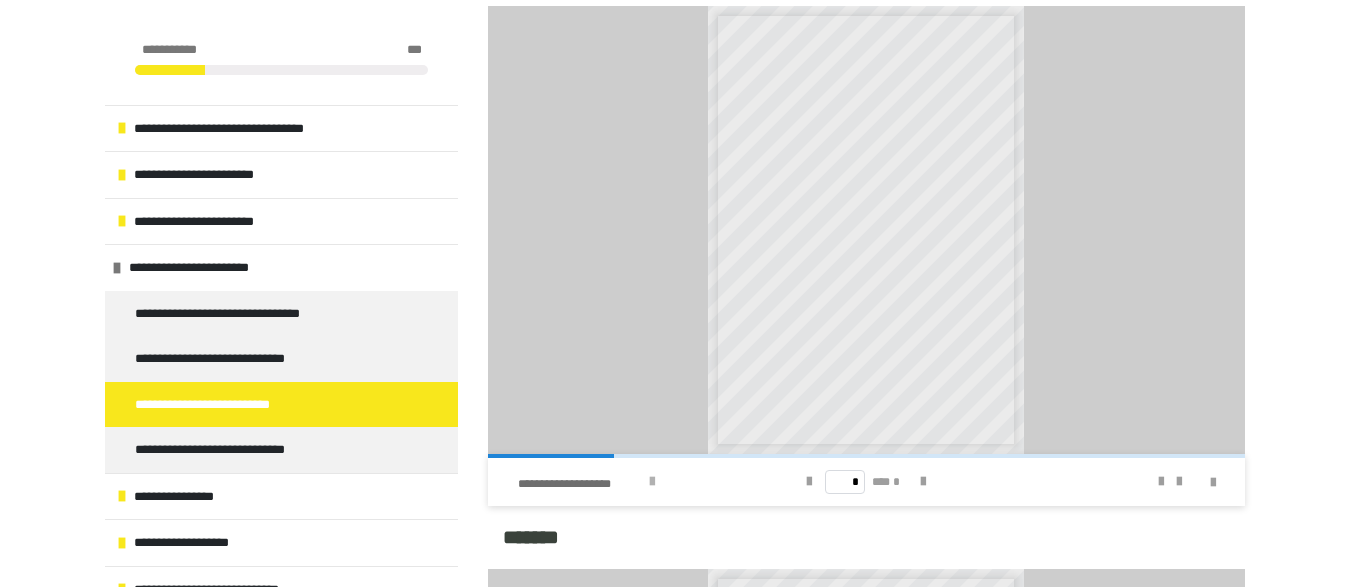 click at bounding box center (652, 482) 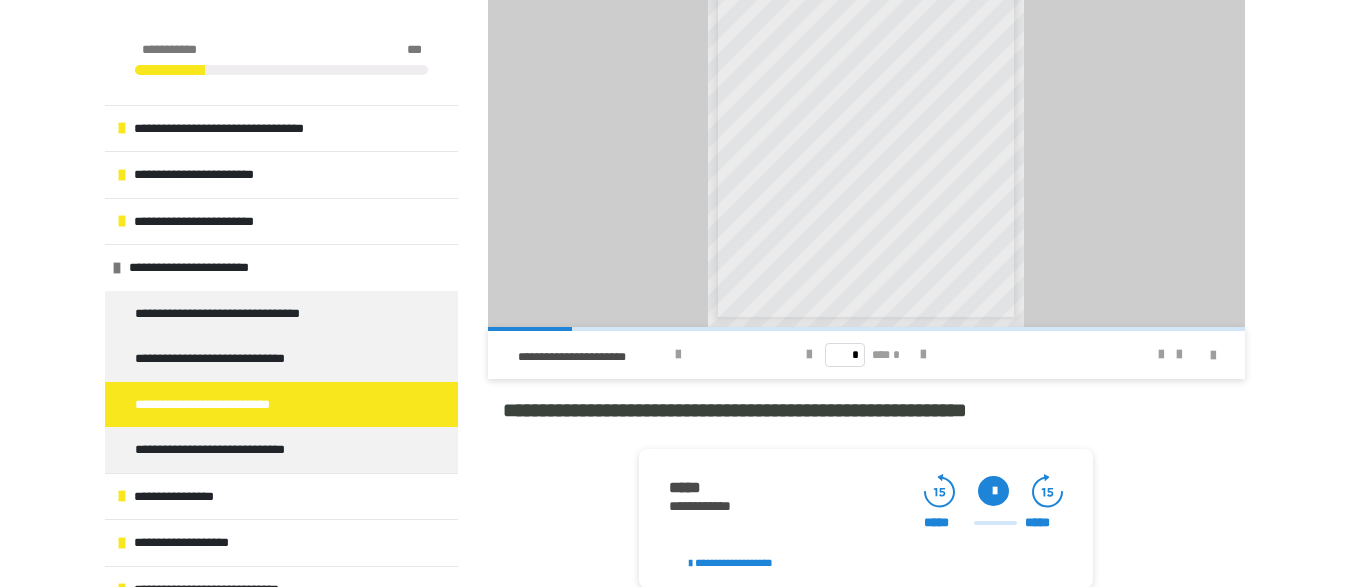 scroll, scrollTop: 1843, scrollLeft: 0, axis: vertical 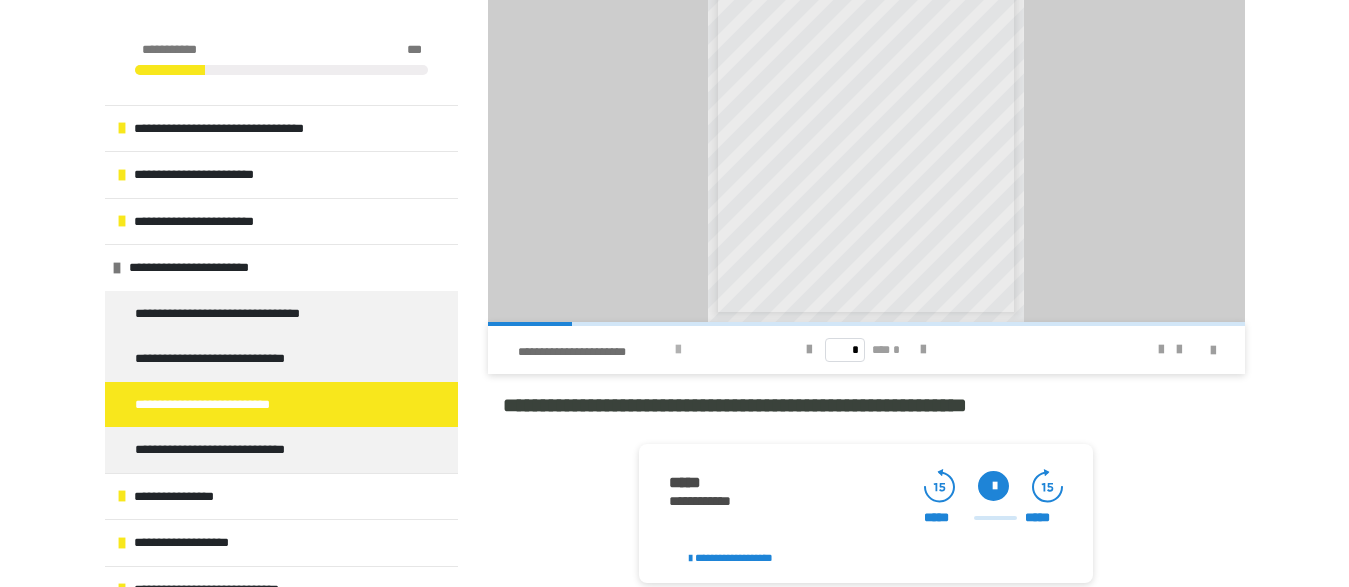 click at bounding box center (678, 350) 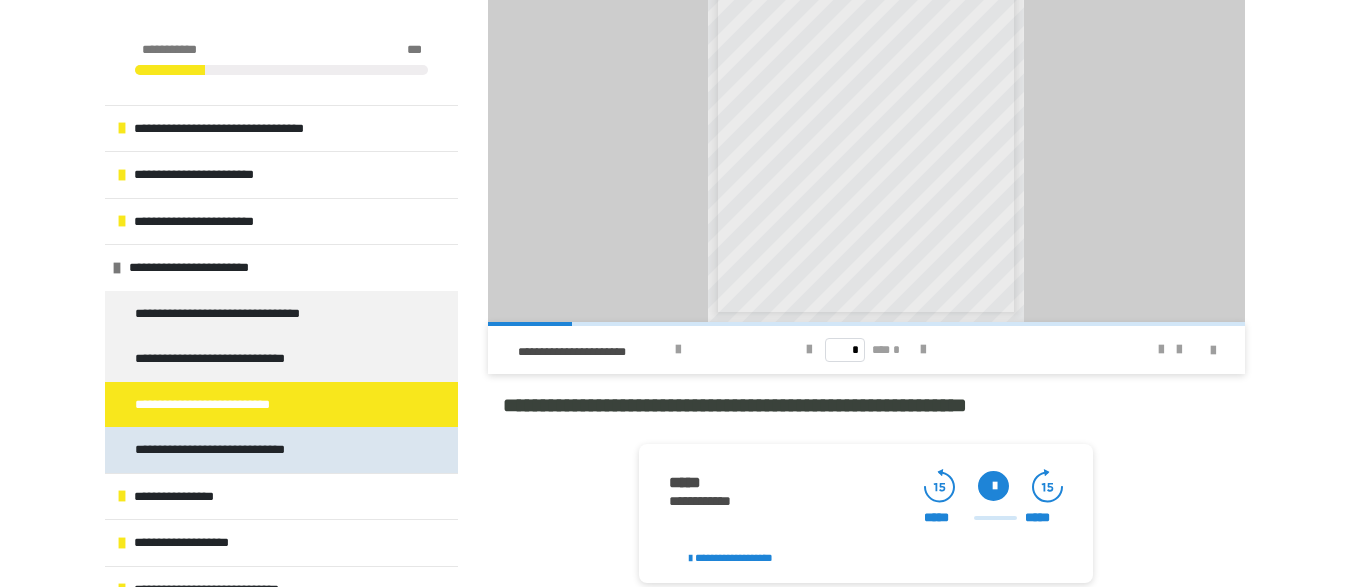 click on "**********" at bounding box center (230, 450) 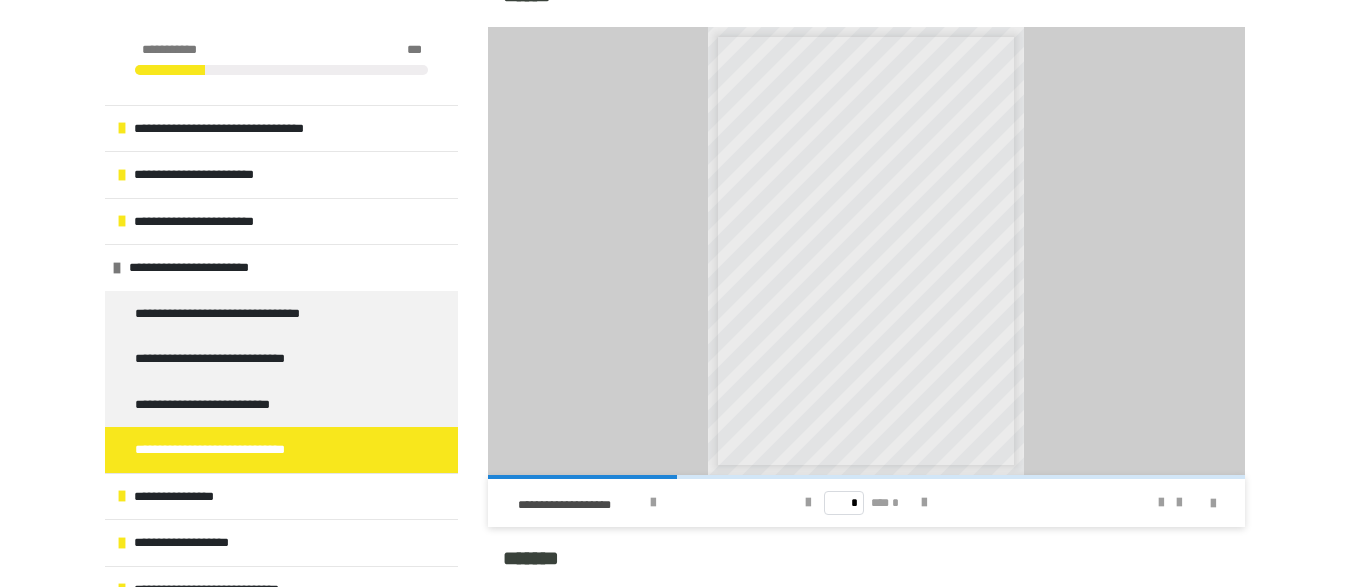 scroll, scrollTop: 1139, scrollLeft: 0, axis: vertical 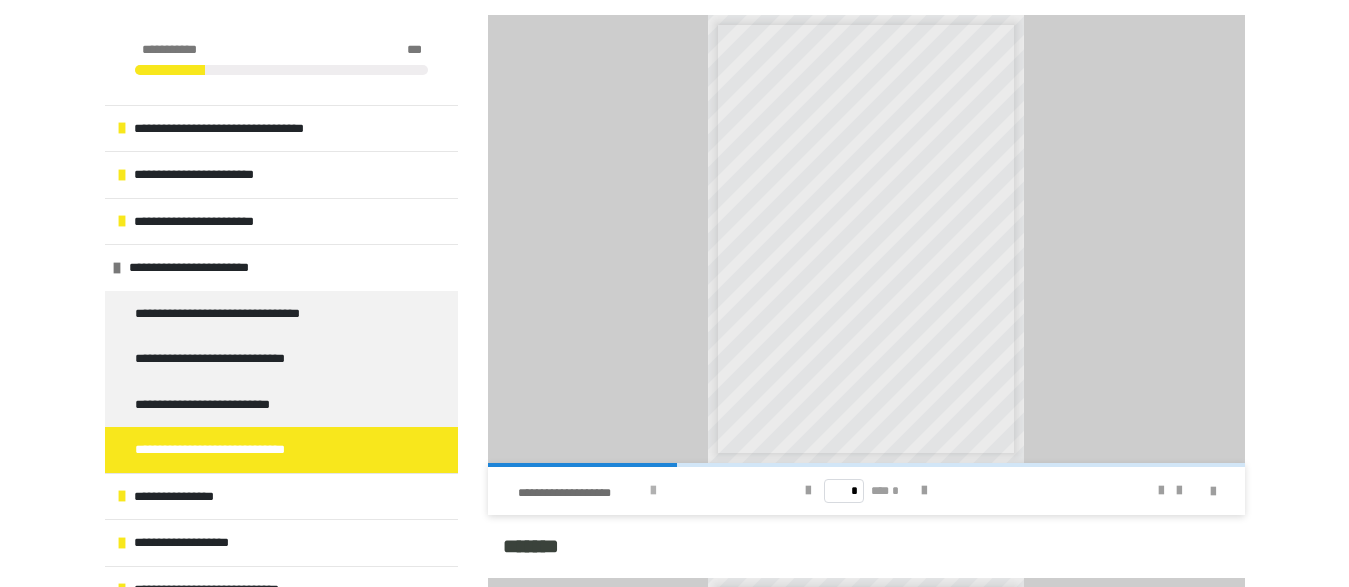 click at bounding box center (653, 491) 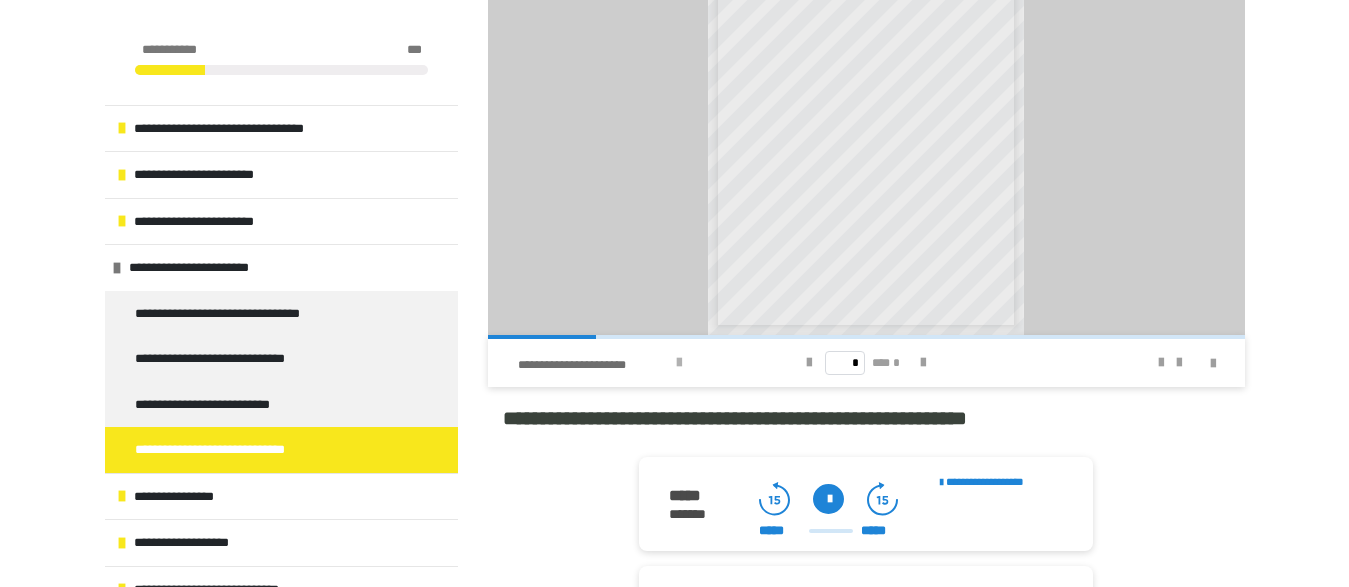 scroll, scrollTop: 1829, scrollLeft: 0, axis: vertical 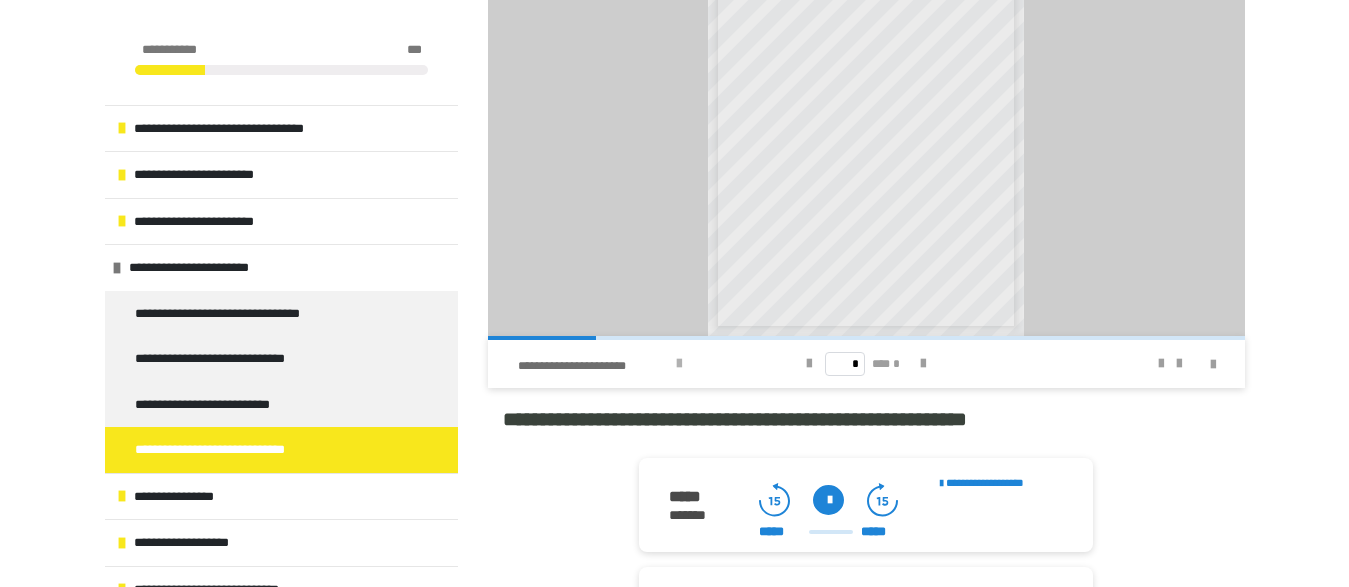 click at bounding box center [679, 364] 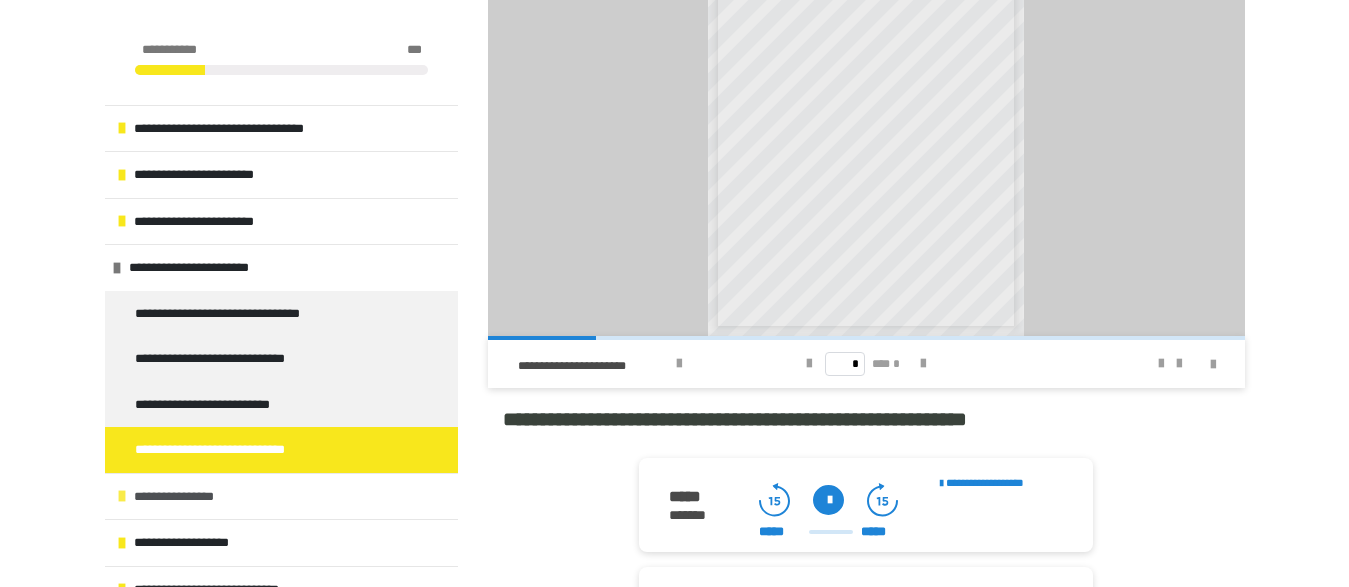 click on "**********" at bounding box center (281, 496) 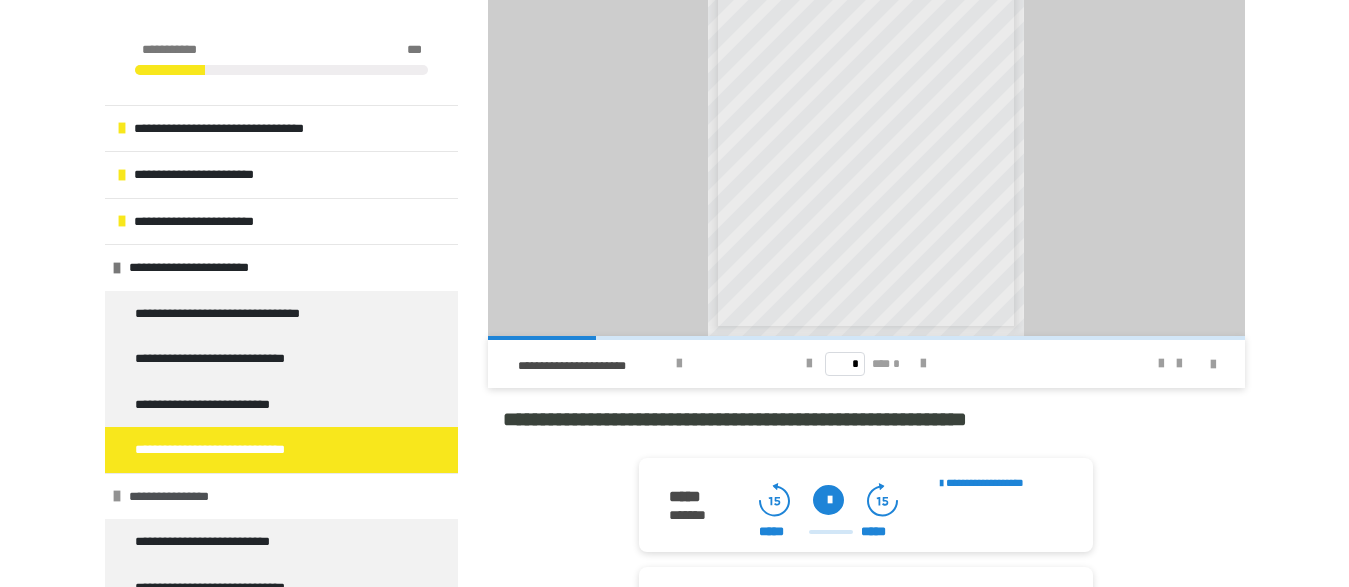 click on "**********" at bounding box center [281, 496] 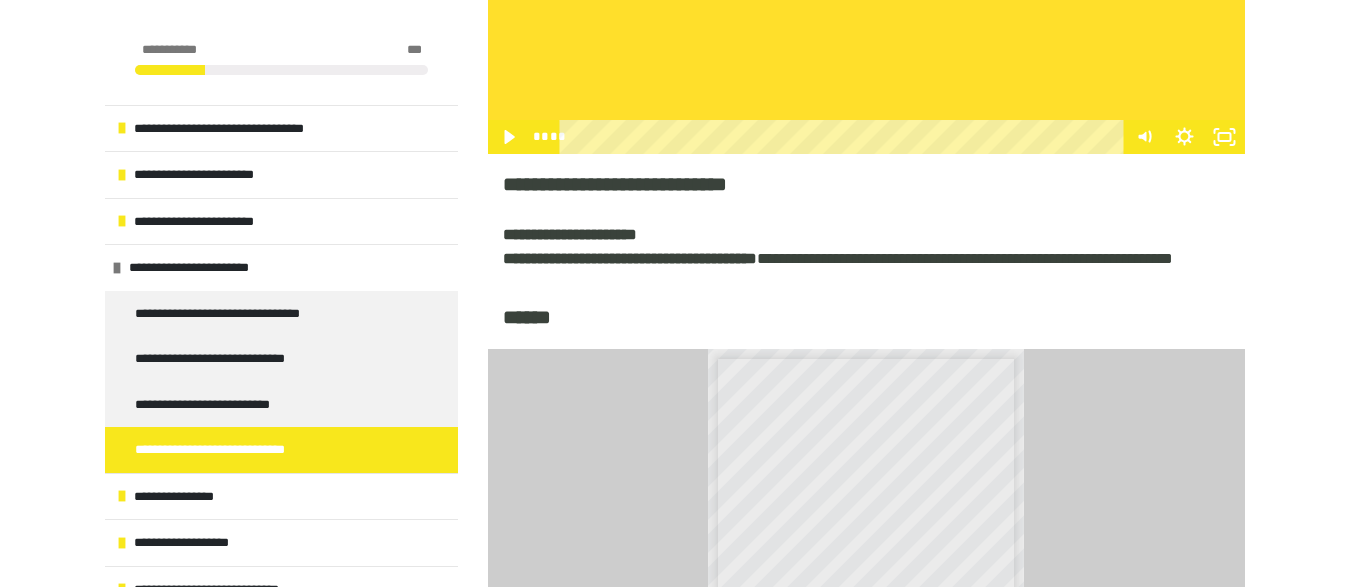 scroll, scrollTop: 806, scrollLeft: 0, axis: vertical 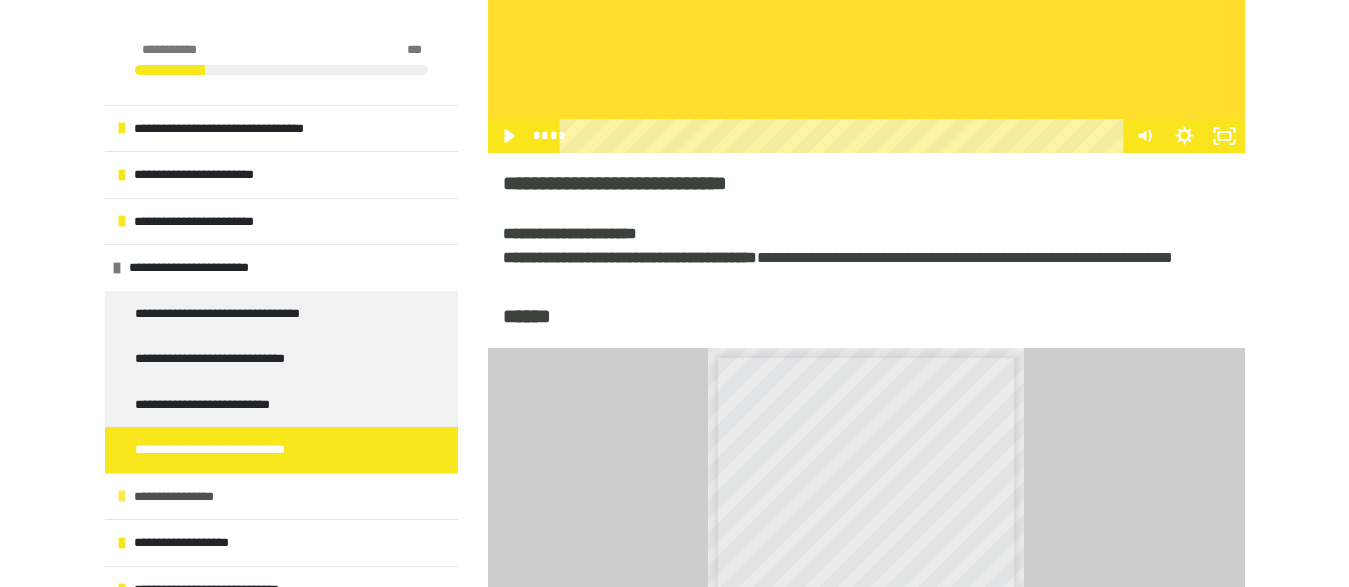 click on "**********" at bounding box center (281, 496) 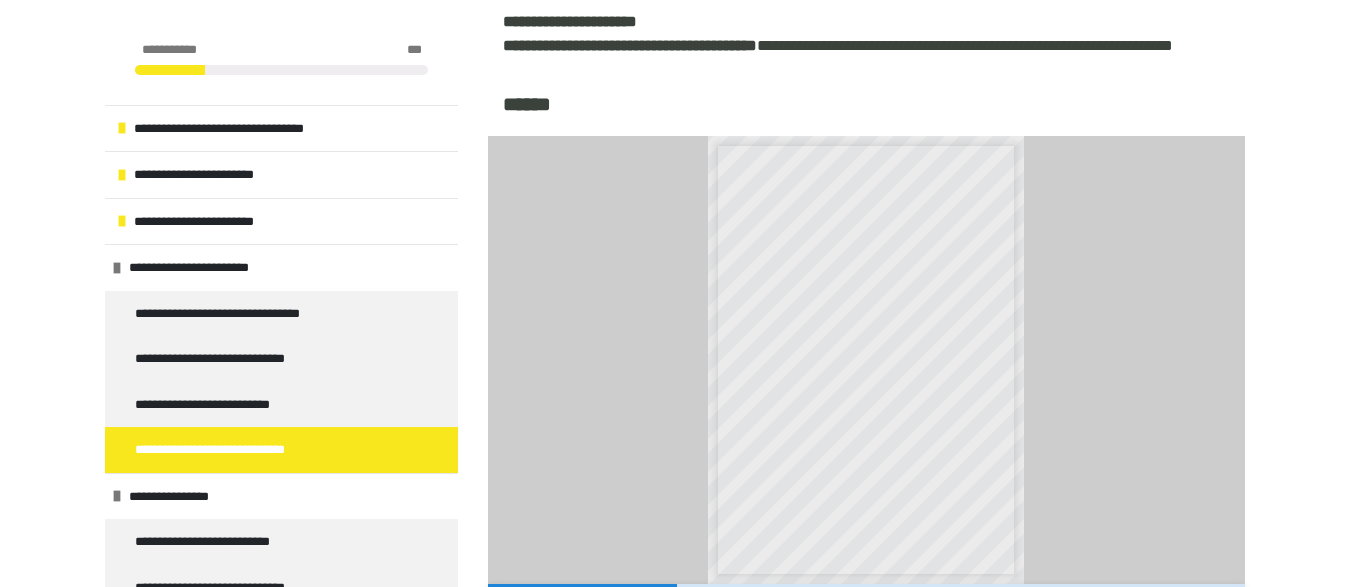 scroll, scrollTop: 1021, scrollLeft: 0, axis: vertical 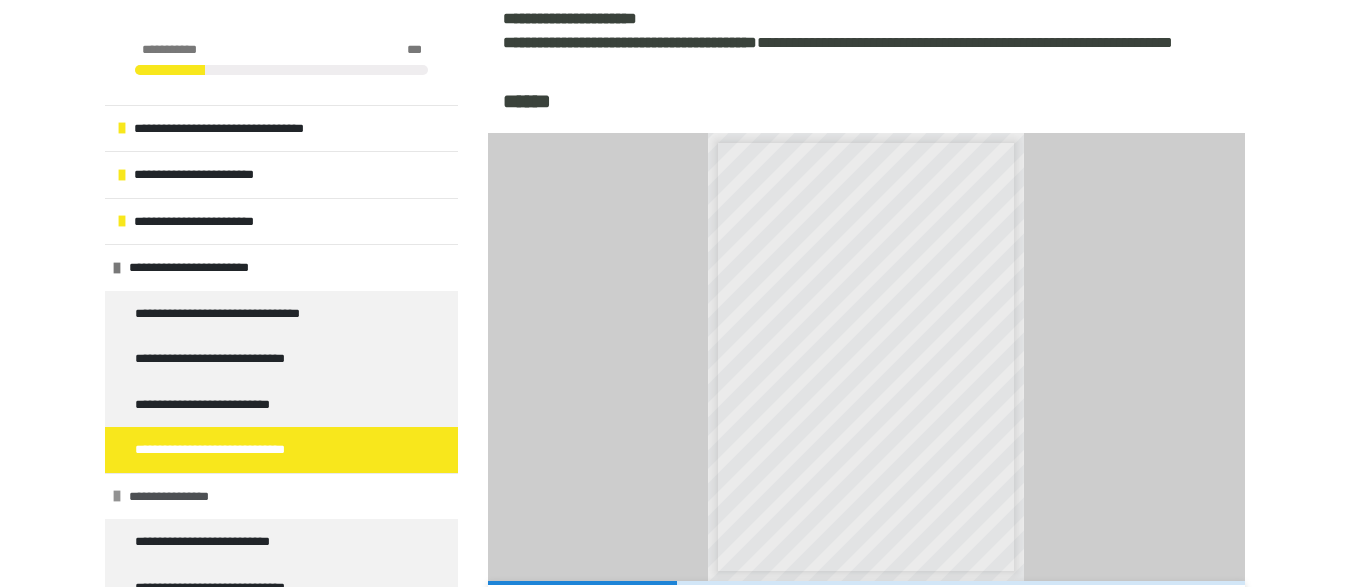 click on "**********" at bounding box center [186, 497] 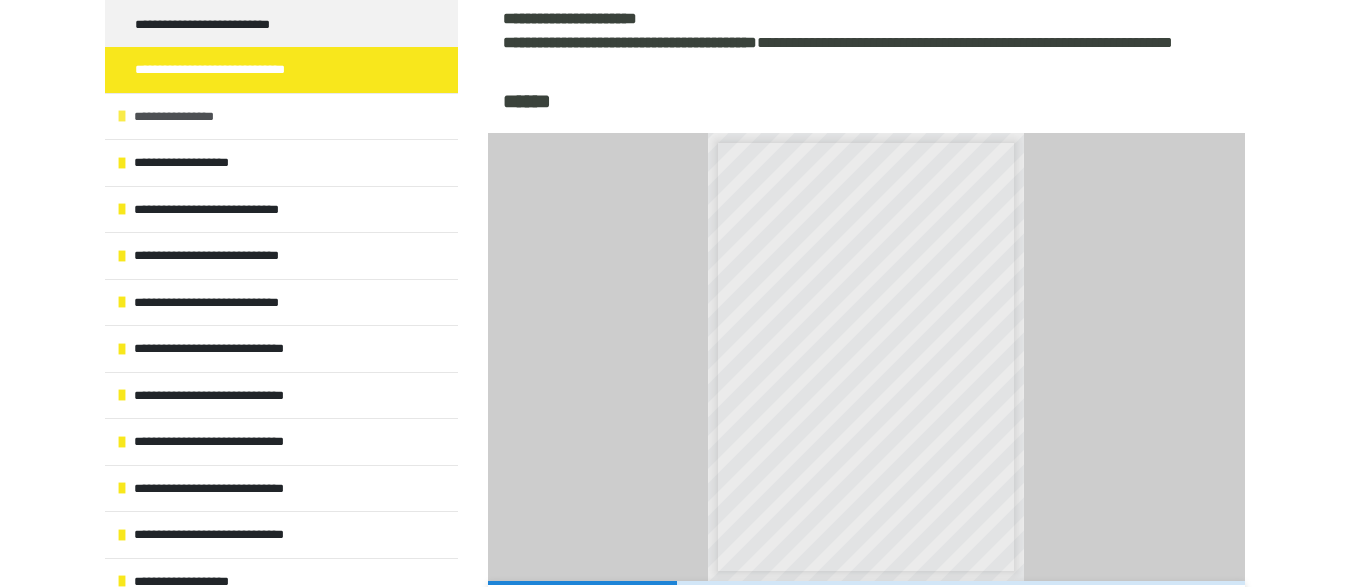 scroll, scrollTop: 390, scrollLeft: 0, axis: vertical 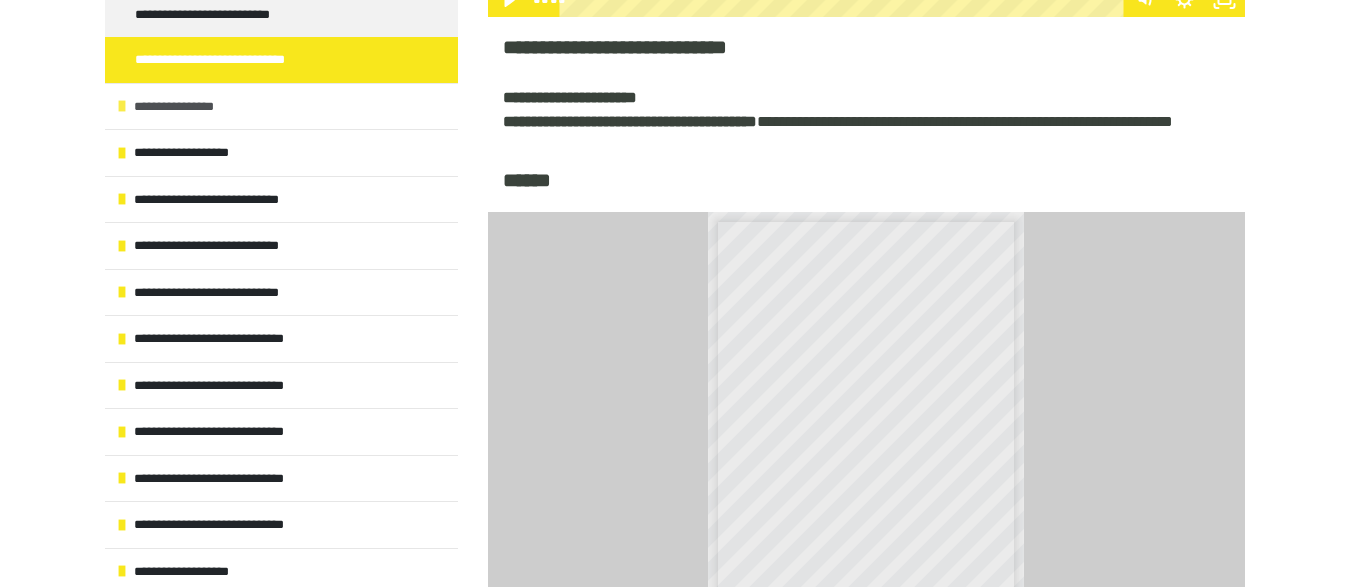 click on "**********" at bounding box center [281, 106] 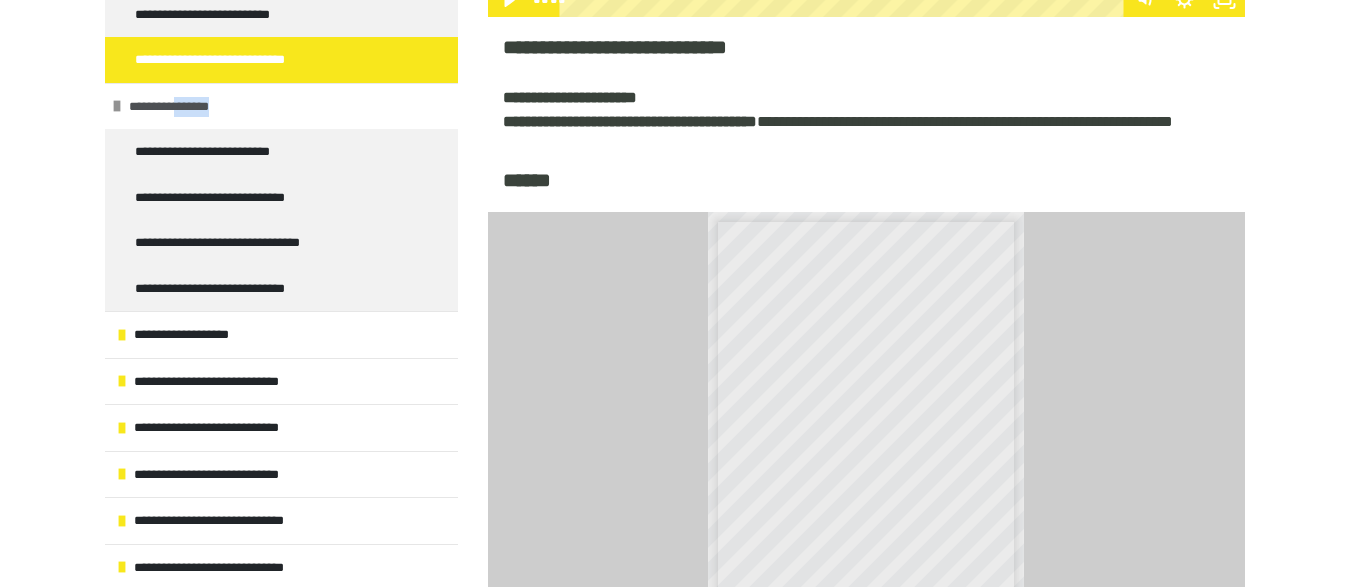 click on "**********" at bounding box center (281, 106) 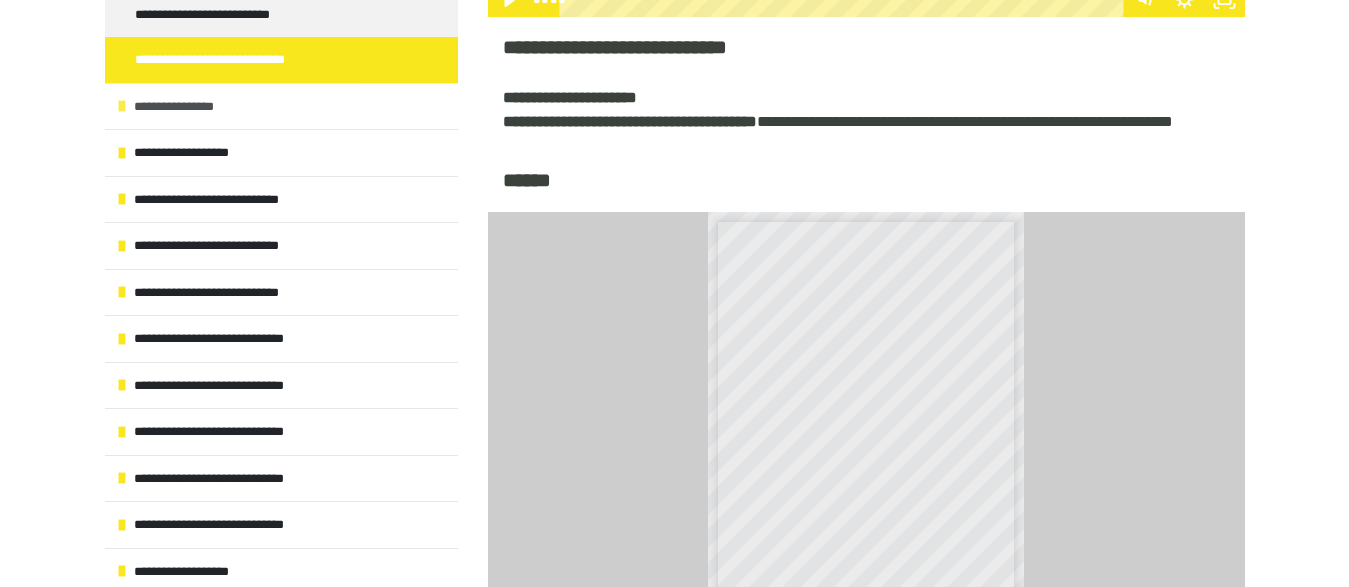 click on "**********" at bounding box center (281, 106) 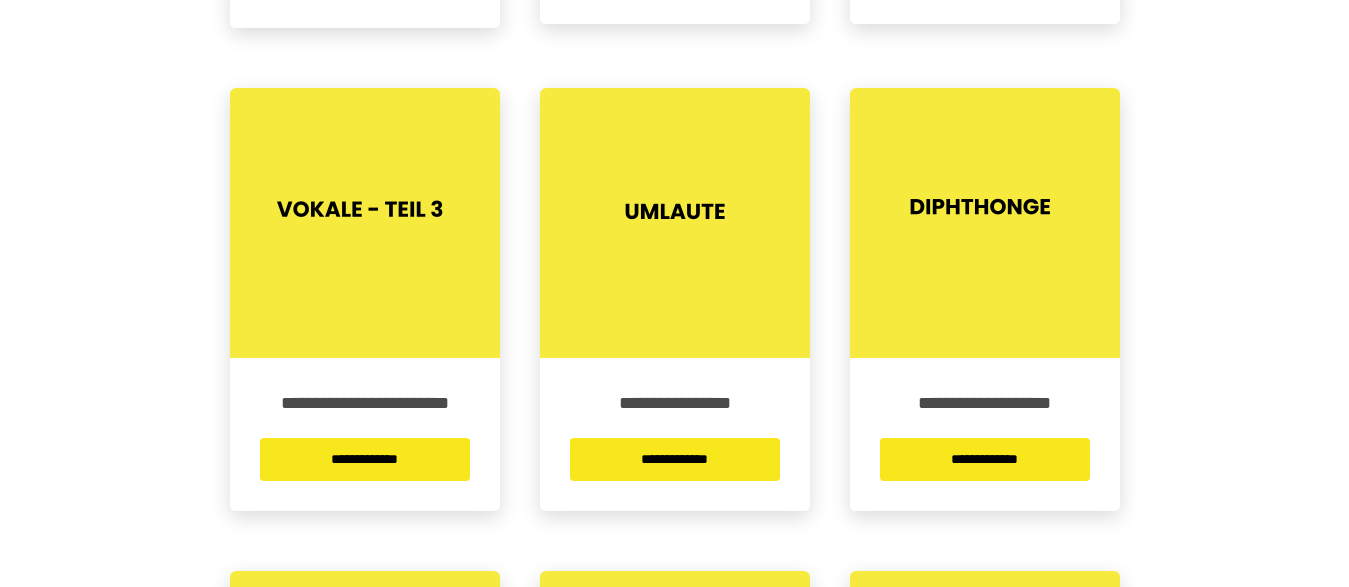 scroll, scrollTop: 819, scrollLeft: 0, axis: vertical 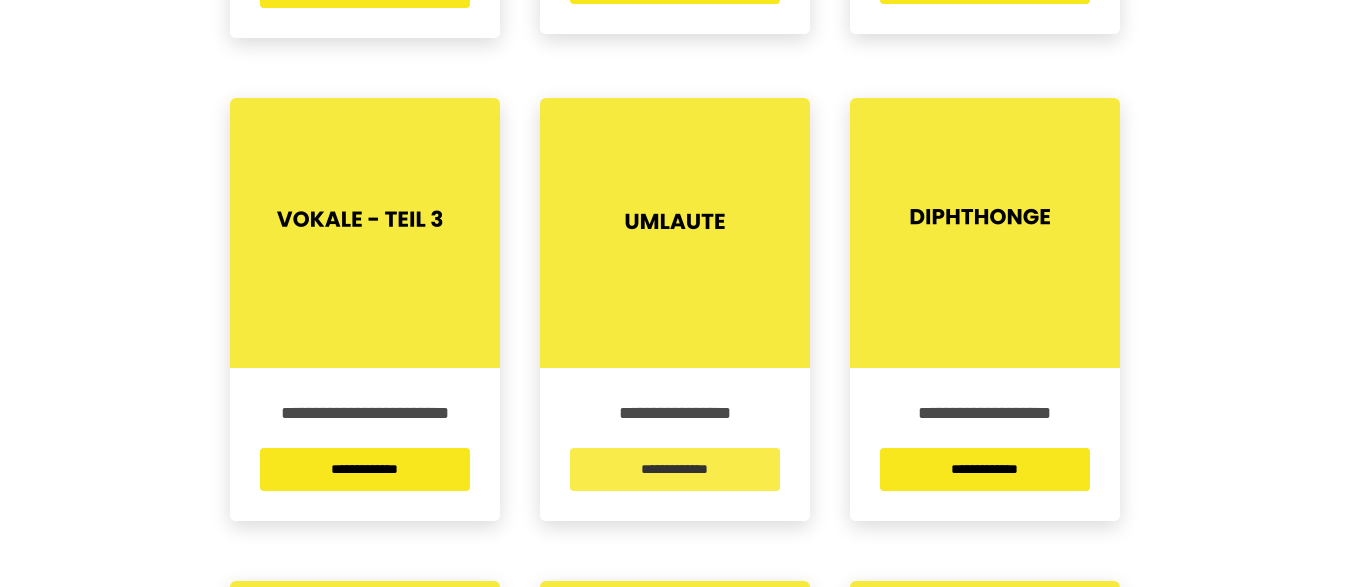 click on "**********" at bounding box center (675, 469) 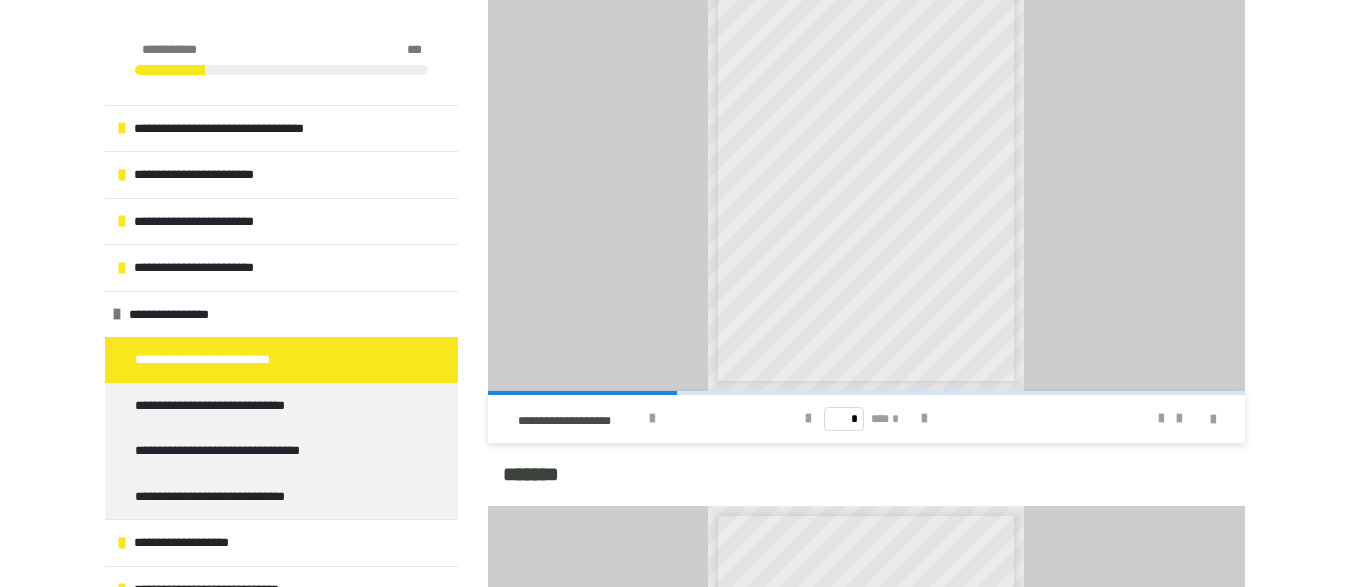 scroll, scrollTop: 1218, scrollLeft: 0, axis: vertical 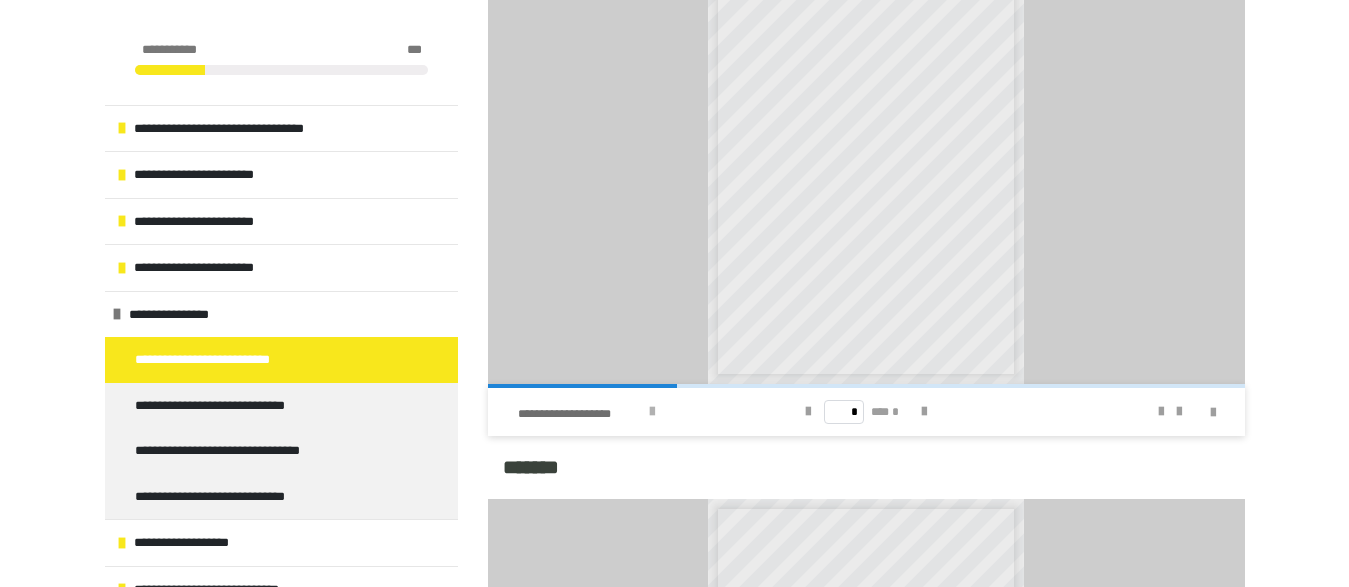 click at bounding box center [652, 412] 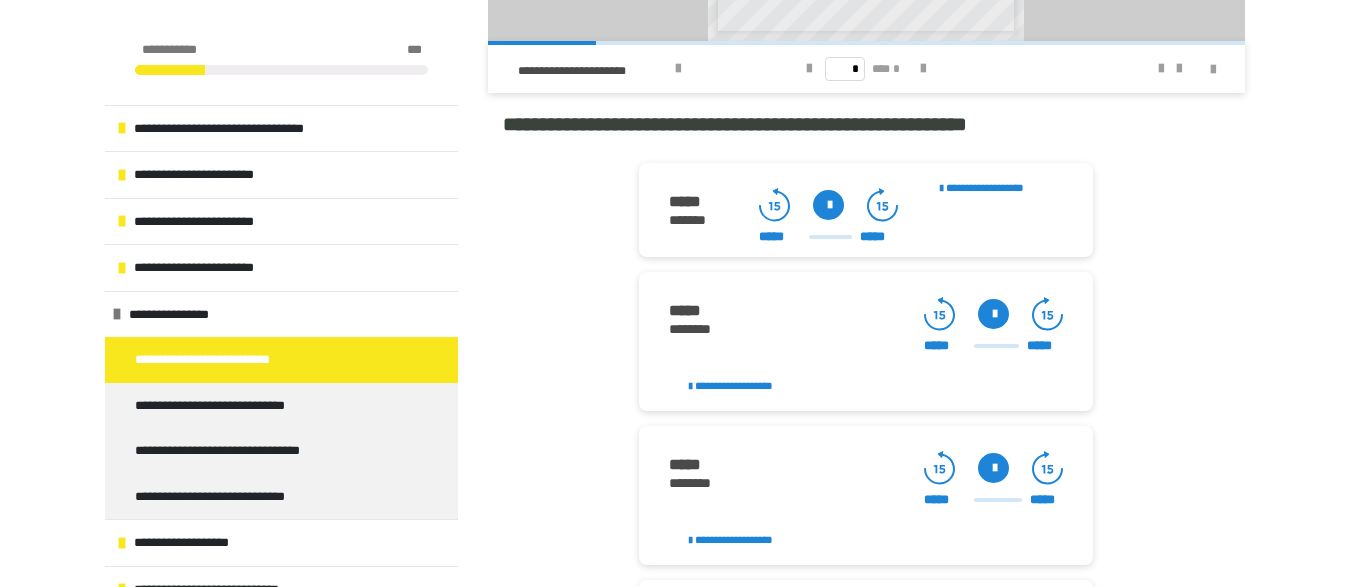 scroll, scrollTop: 2140, scrollLeft: 0, axis: vertical 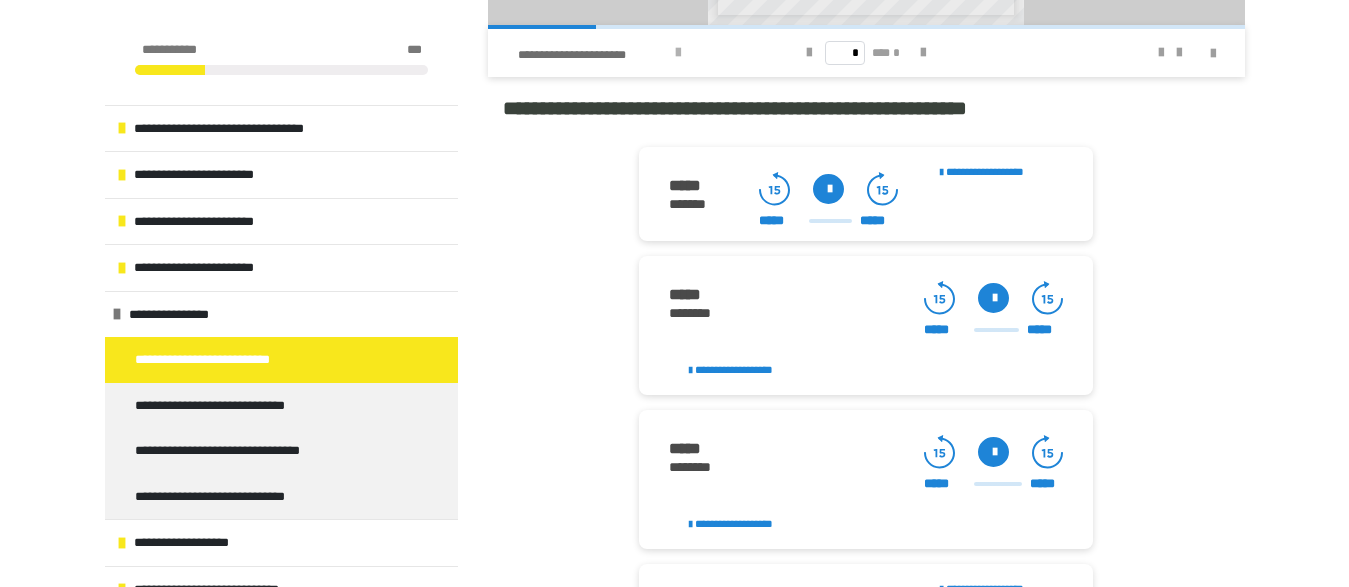 click on "**********" at bounding box center (637, 53) 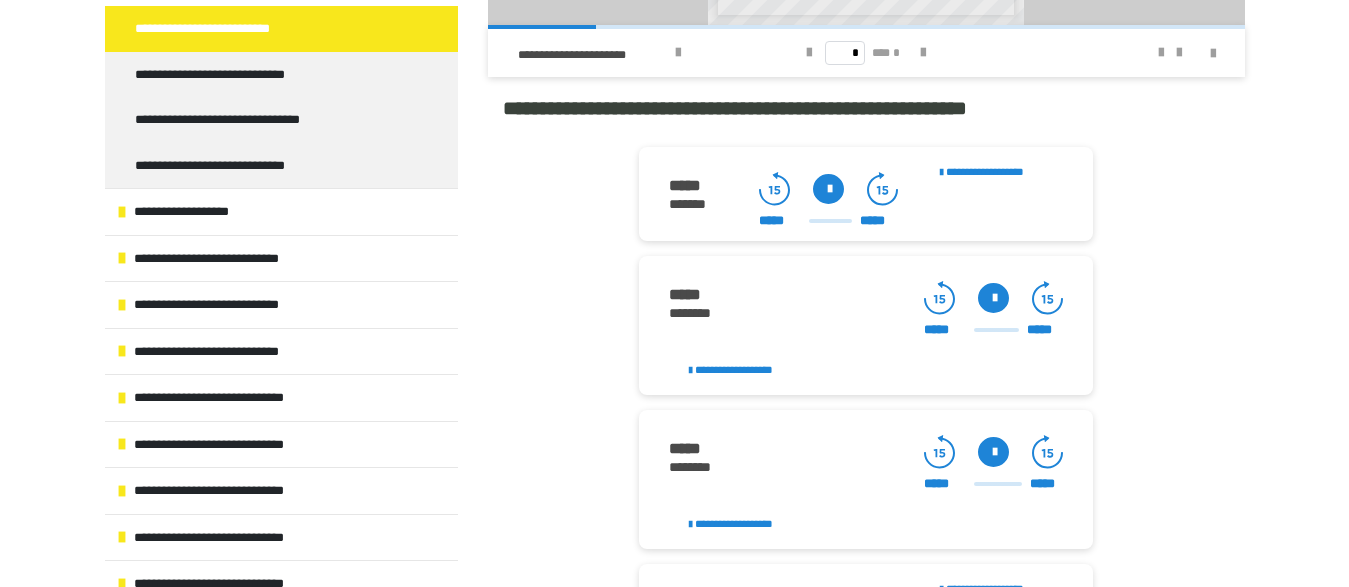scroll, scrollTop: 392, scrollLeft: 0, axis: vertical 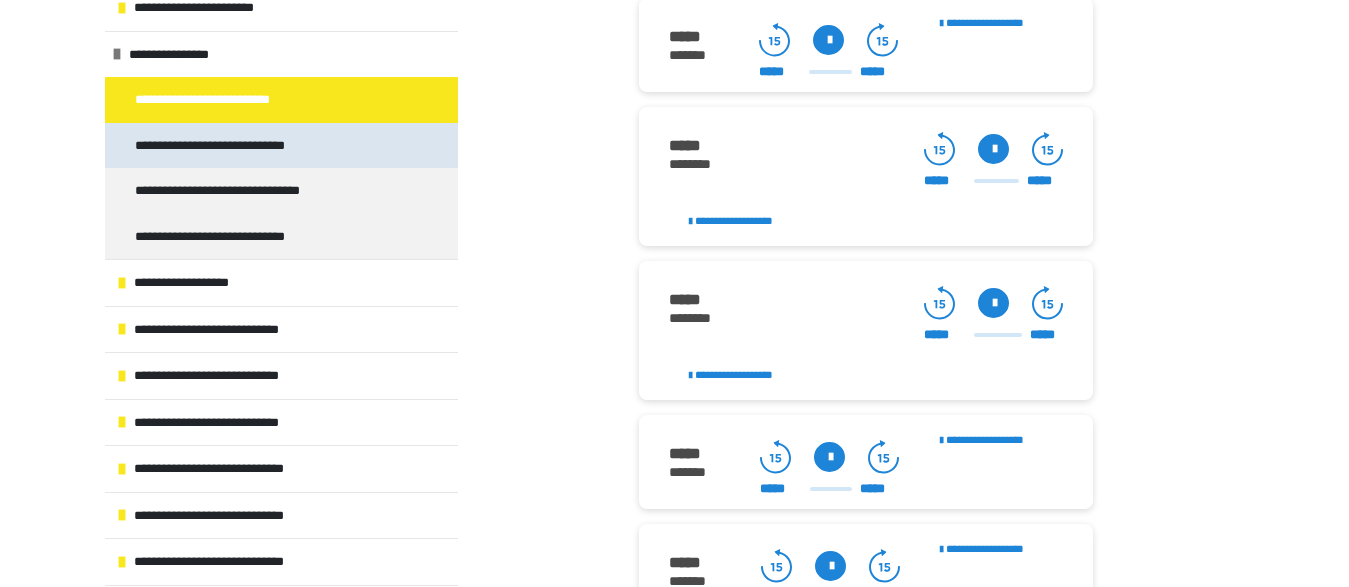 click on "**********" at bounding box center (231, 146) 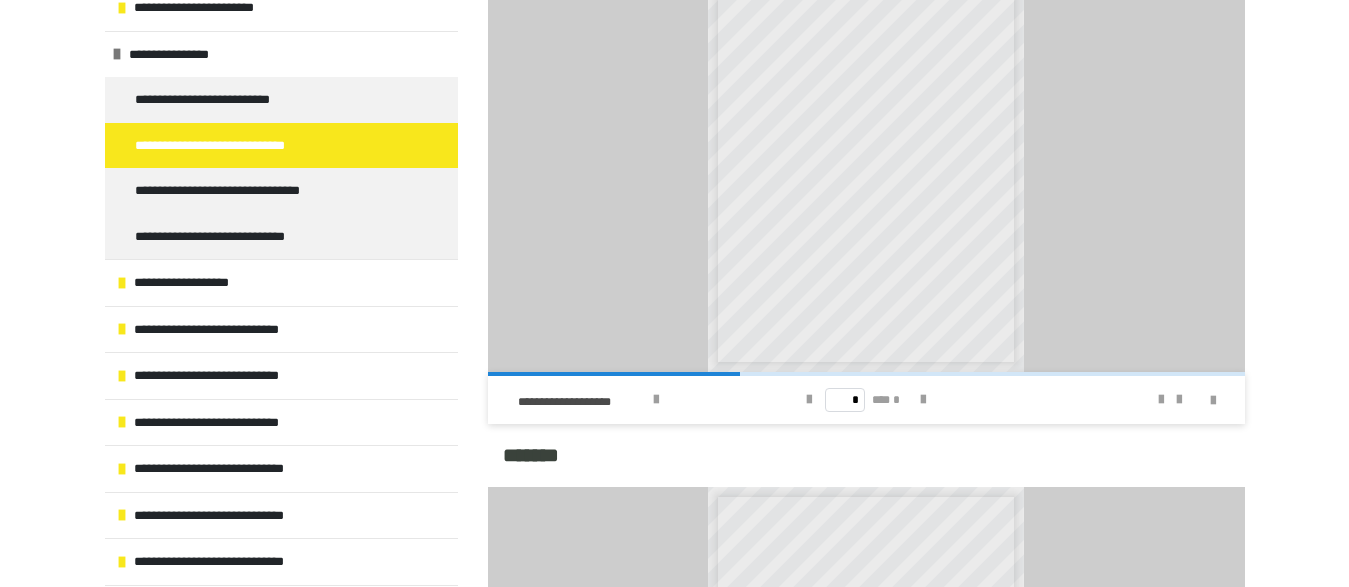 scroll, scrollTop: 1227, scrollLeft: 0, axis: vertical 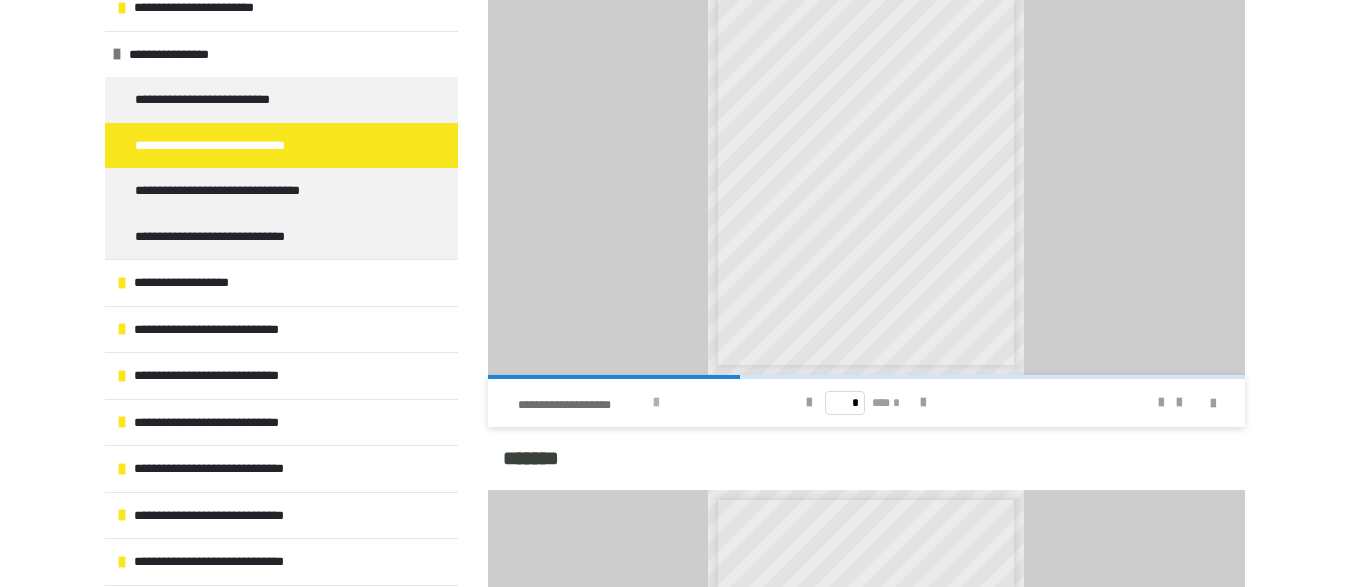 click at bounding box center [656, 403] 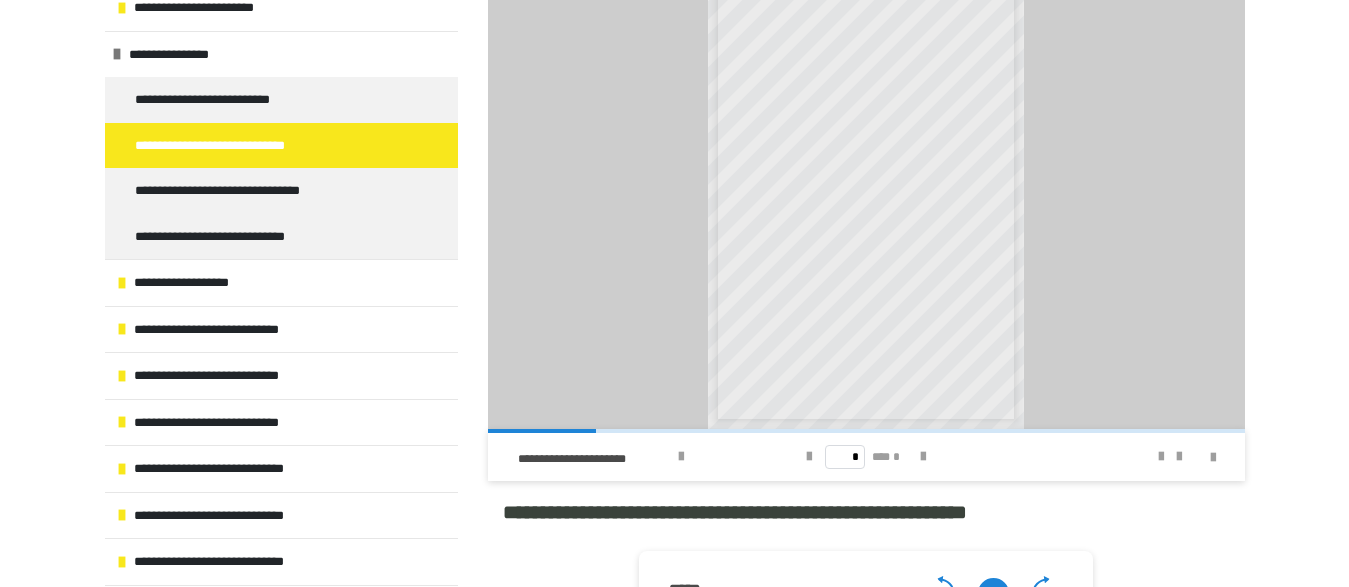 scroll, scrollTop: 1735, scrollLeft: 0, axis: vertical 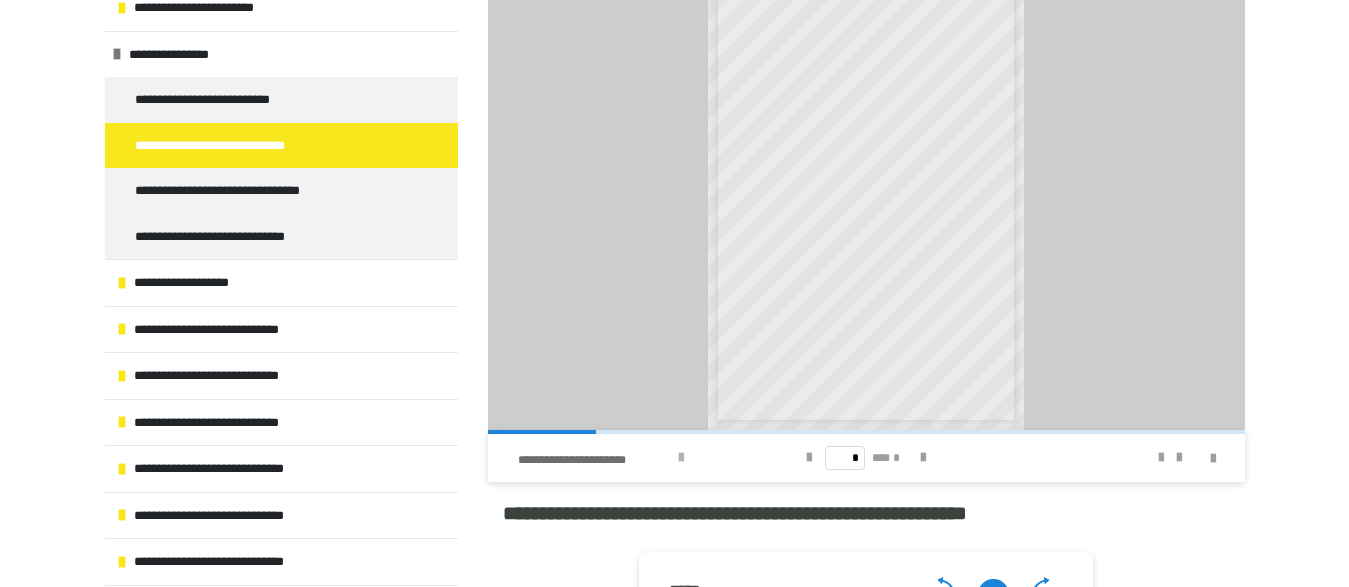 click at bounding box center (681, 458) 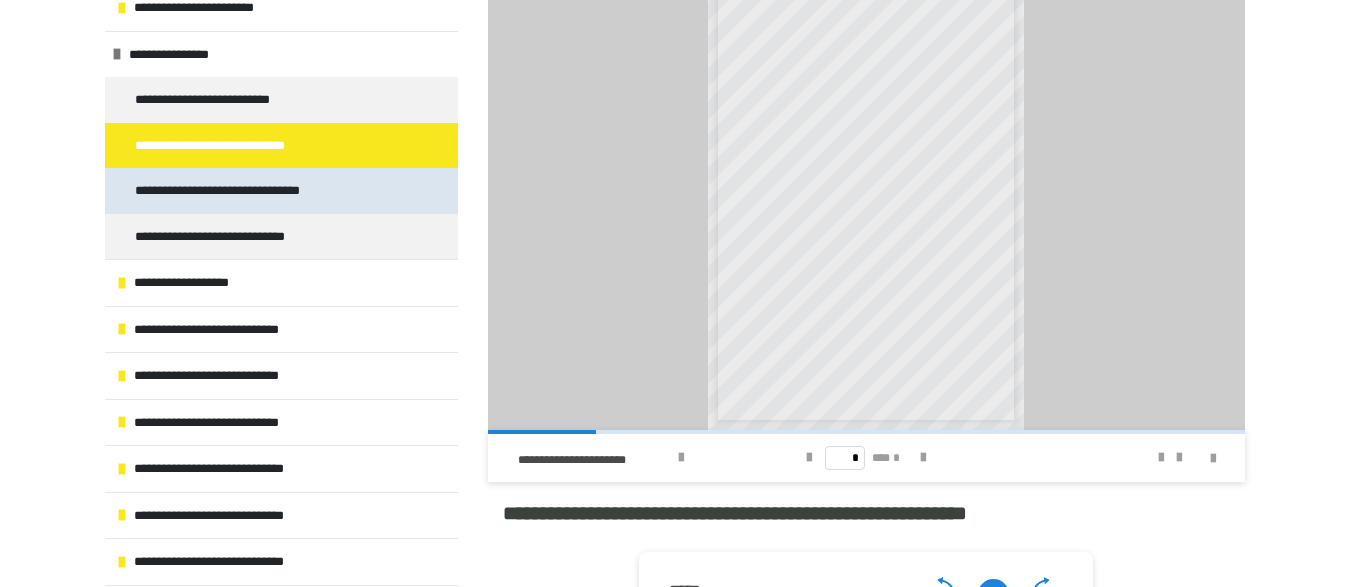 click on "**********" at bounding box center [244, 191] 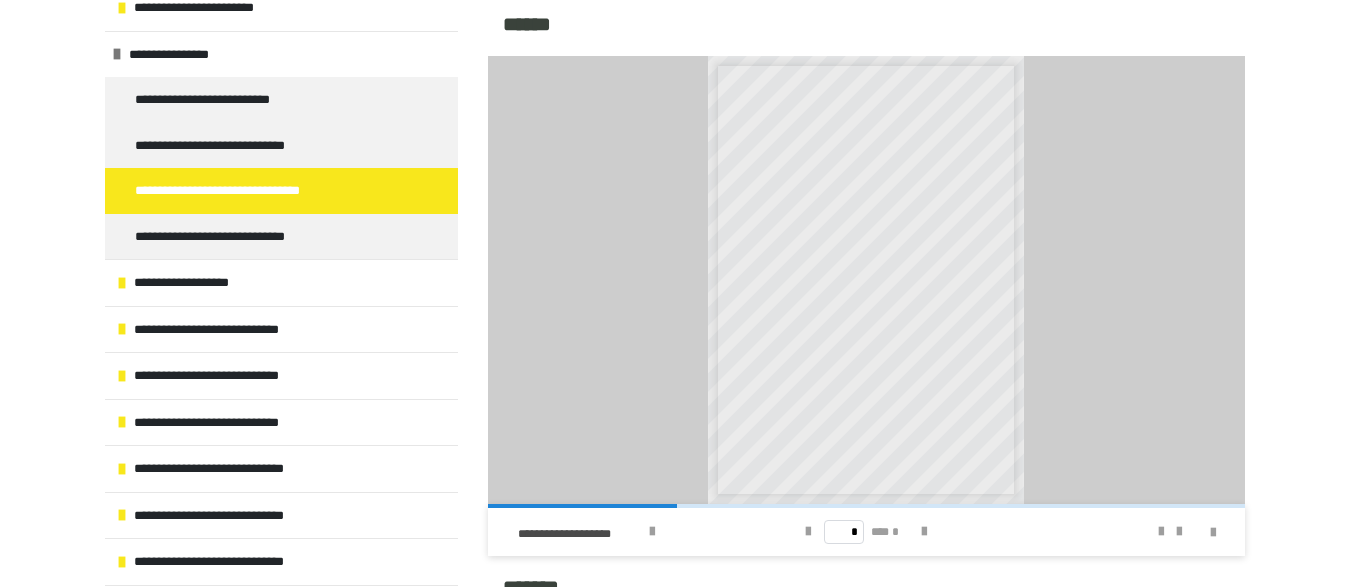 scroll, scrollTop: 1175, scrollLeft: 0, axis: vertical 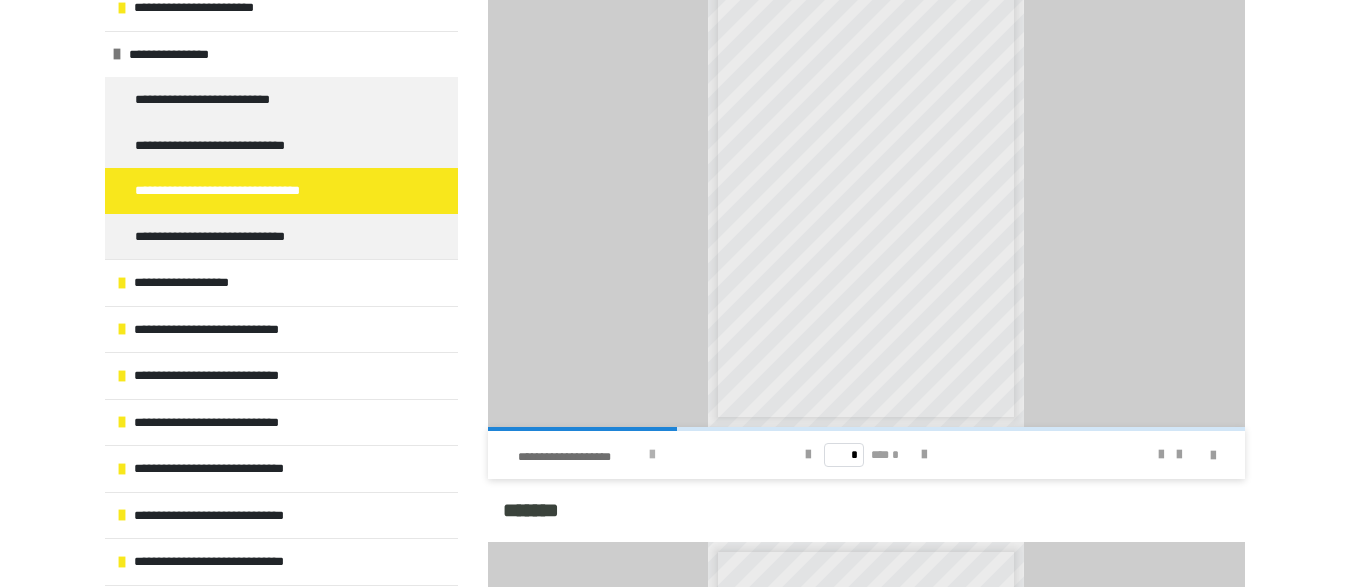click at bounding box center (652, 455) 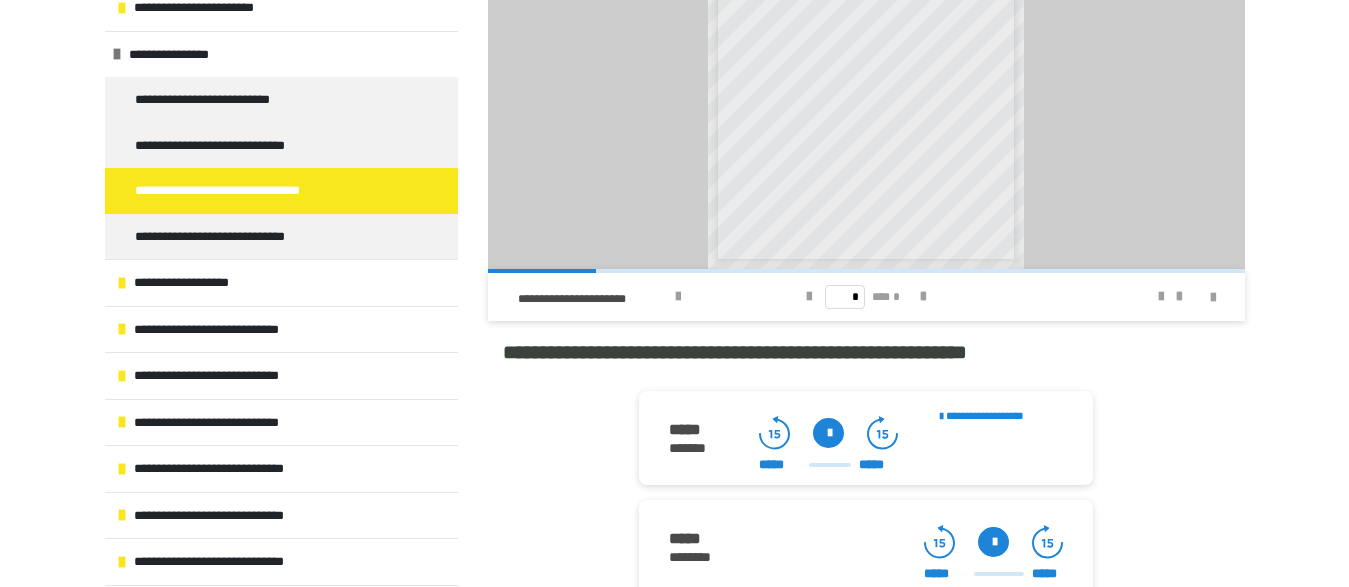scroll, scrollTop: 1909, scrollLeft: 0, axis: vertical 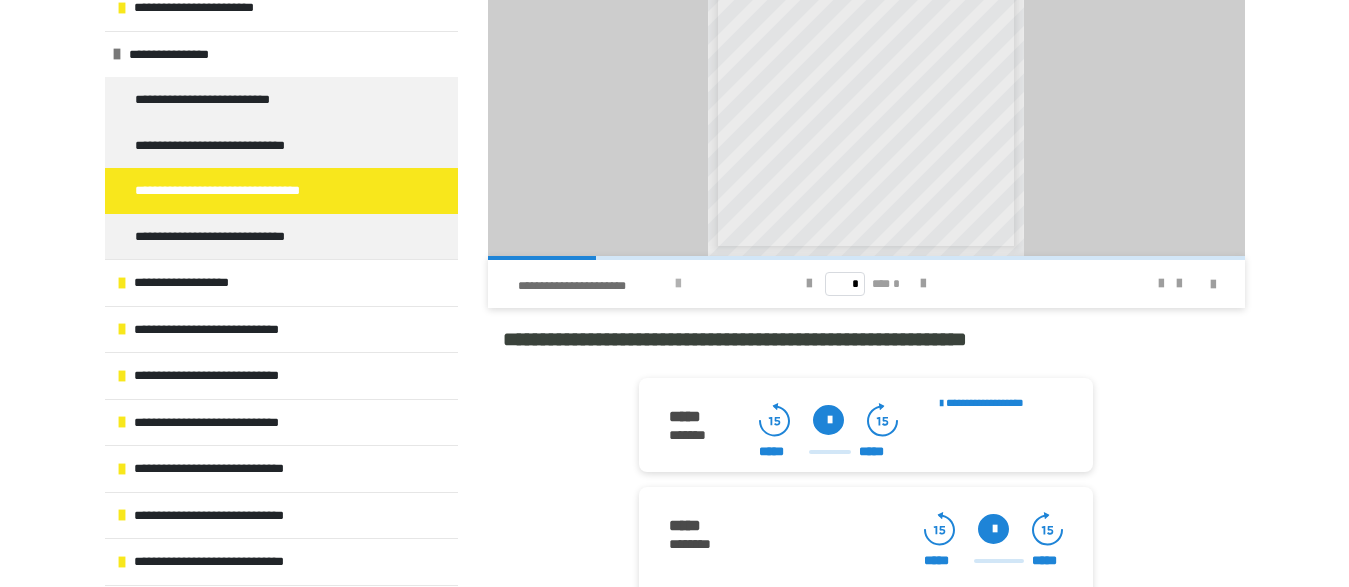 click at bounding box center (678, 284) 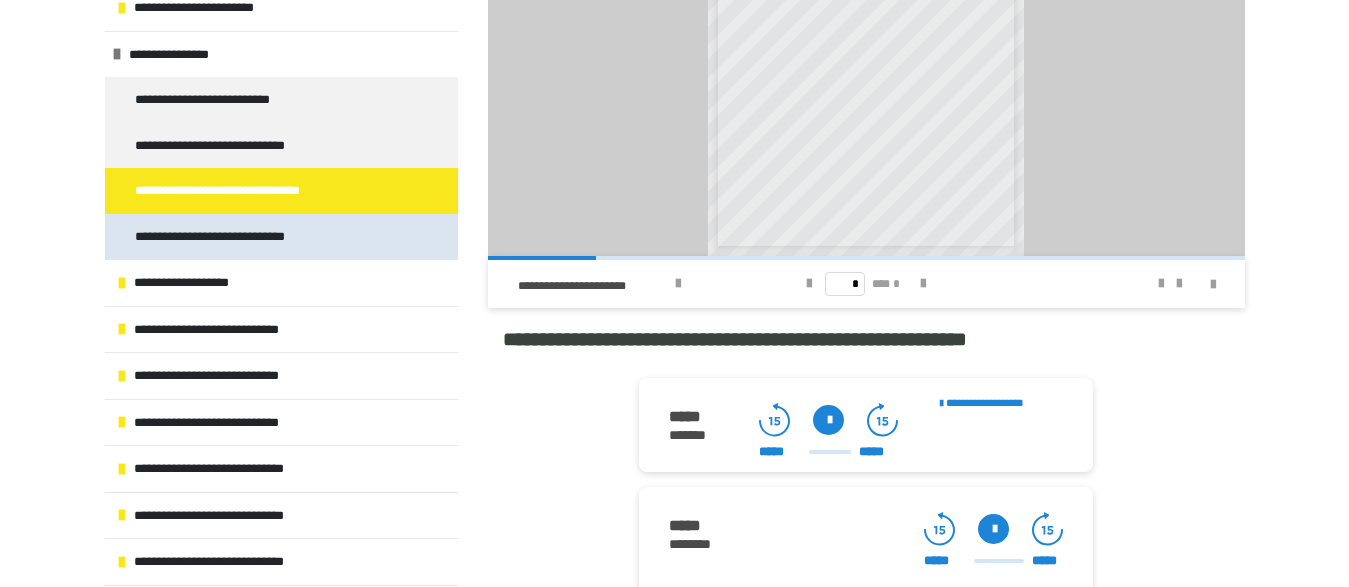 click on "**********" at bounding box center [231, 237] 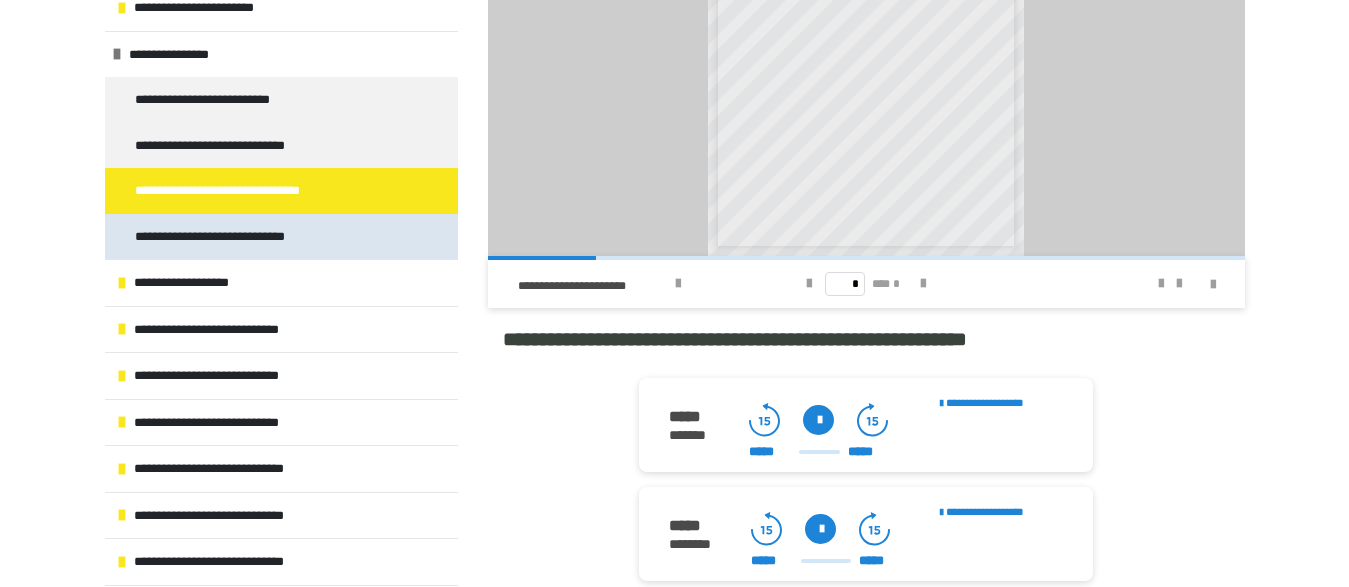 scroll, scrollTop: 283, scrollLeft: 0, axis: vertical 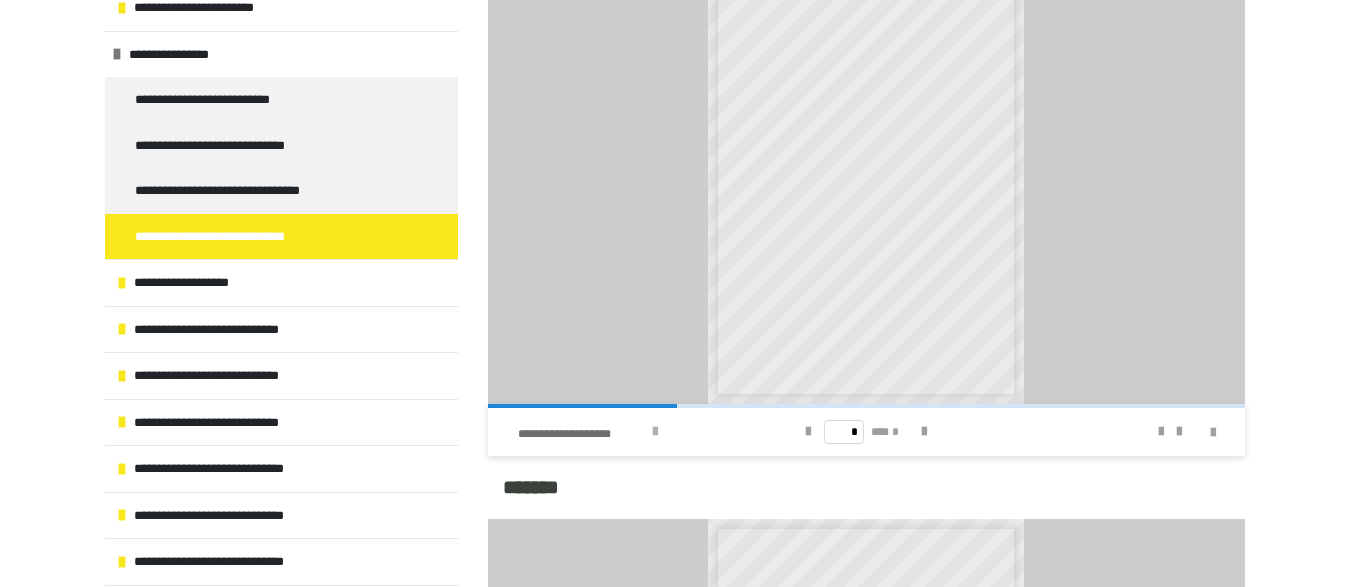 click at bounding box center [655, 432] 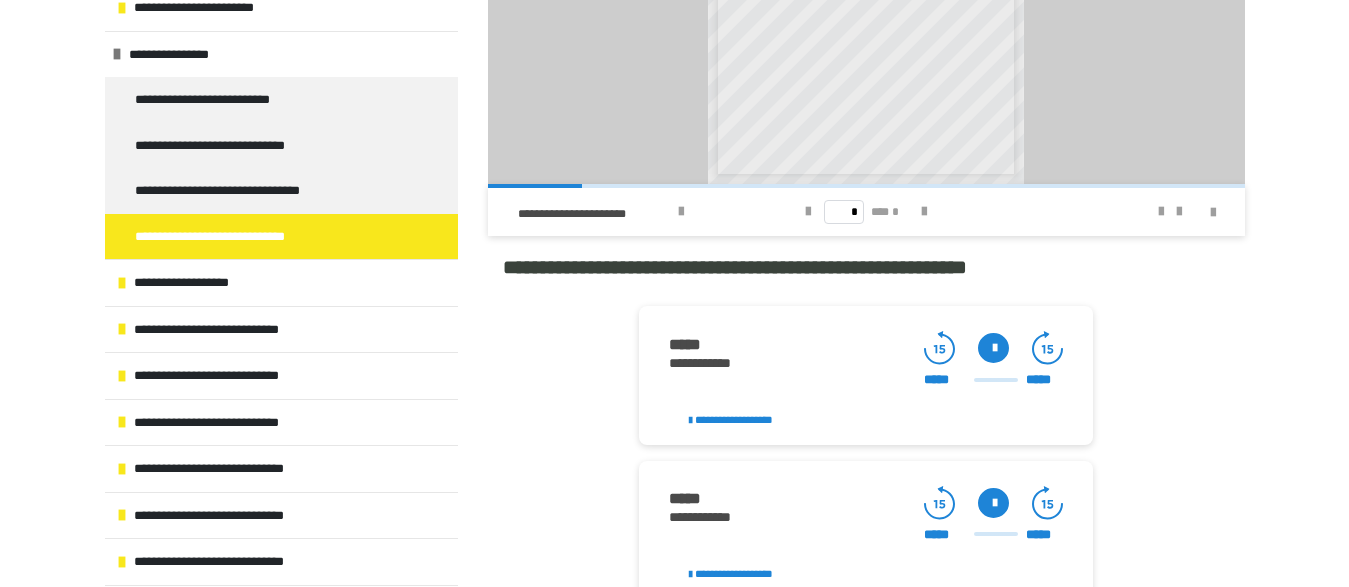 scroll, scrollTop: 1982, scrollLeft: 0, axis: vertical 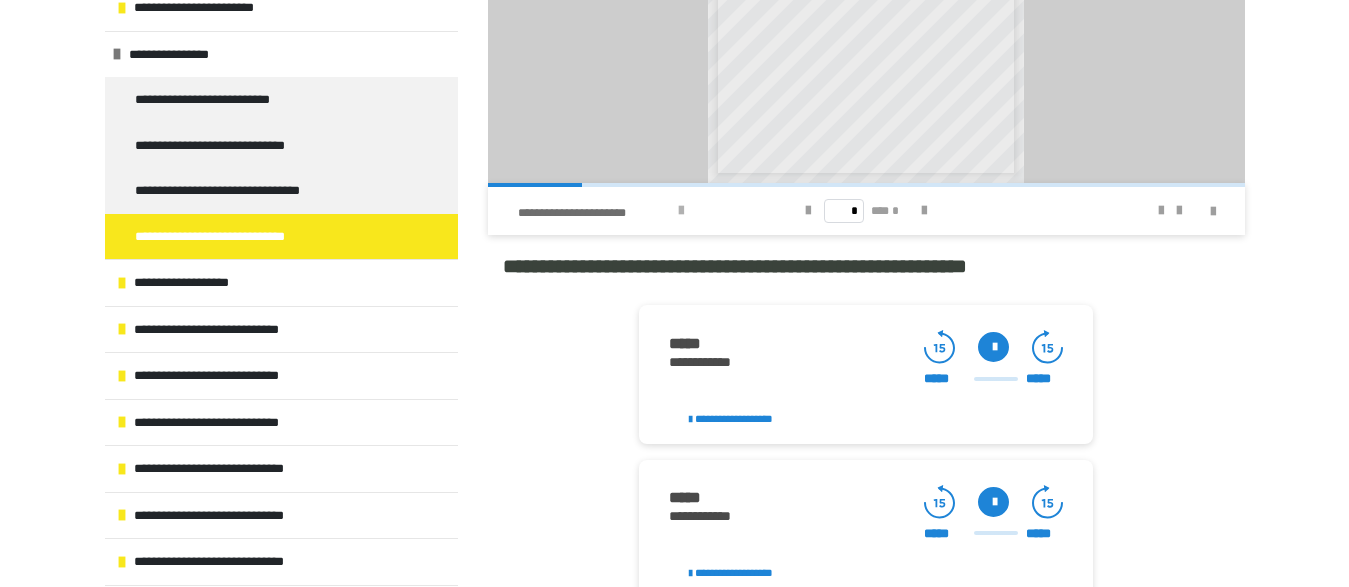 click at bounding box center [681, 211] 